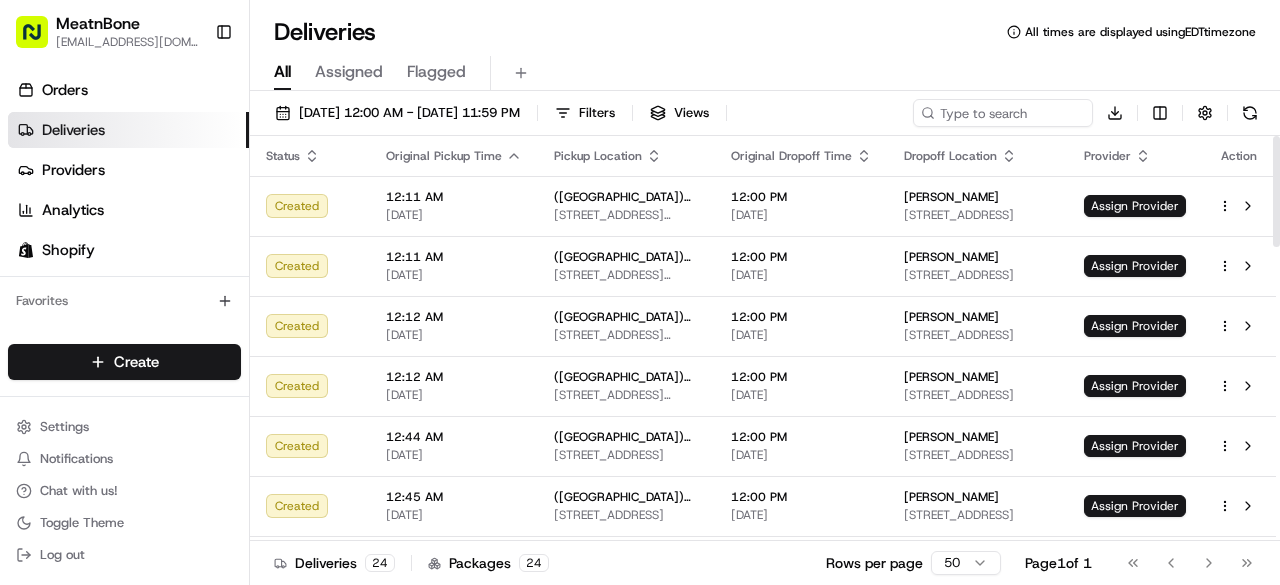 scroll, scrollTop: 0, scrollLeft: 0, axis: both 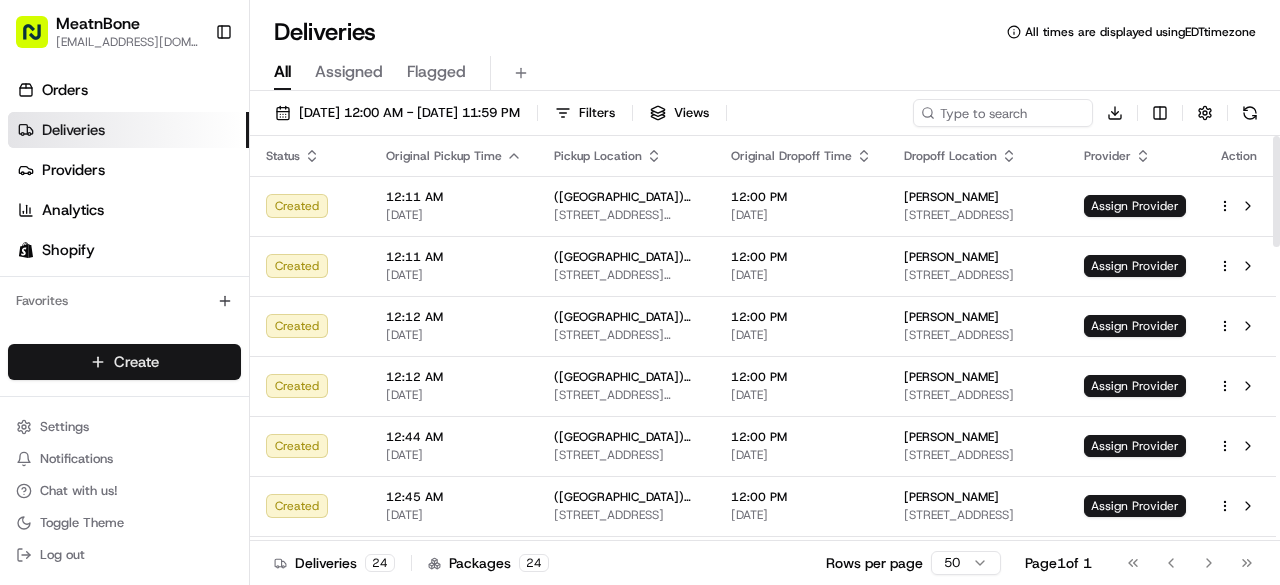 click on "MeatnBone [EMAIL_ADDRESS][DOMAIN_NAME] Toggle Sidebar Orders Deliveries Providers Analytics Shopify Favorites Main Menu Members & Organization Organization Users Roles Preferences Customization Tracking Orchestration Automations Dispatch Strategy Locations Pickup Locations Dropoff Locations Billing Billing Refund Requests Integrations Notification Triggers Webhooks API Keys Request Logs Create Settings Notifications Chat with us! Toggle Theme Log out Deliveries All times are displayed using  EDT  timezone All Assigned Flagged [DATE] 12:00 AM - [DATE] 11:59 PM Filters Views Download Status Original Pickup Time Pickup Location Original Dropoff Time Dropoff Location Provider Action Created 12:11 AM [DATE] ([GEOGRAPHIC_DATA]) [STREET_ADDRESS][PERSON_NAME][PERSON_NAME] 12:00 PM [DATE] [PERSON_NAME] [STREET_ADDRESS] Assign Provider Created 12:11 AM [DATE] ([GEOGRAPHIC_DATA]) [STREET_ADDRESS][PERSON_NAME][PERSON_NAME] 12:00 PM [DATE] Created 1" at bounding box center [640, 292] 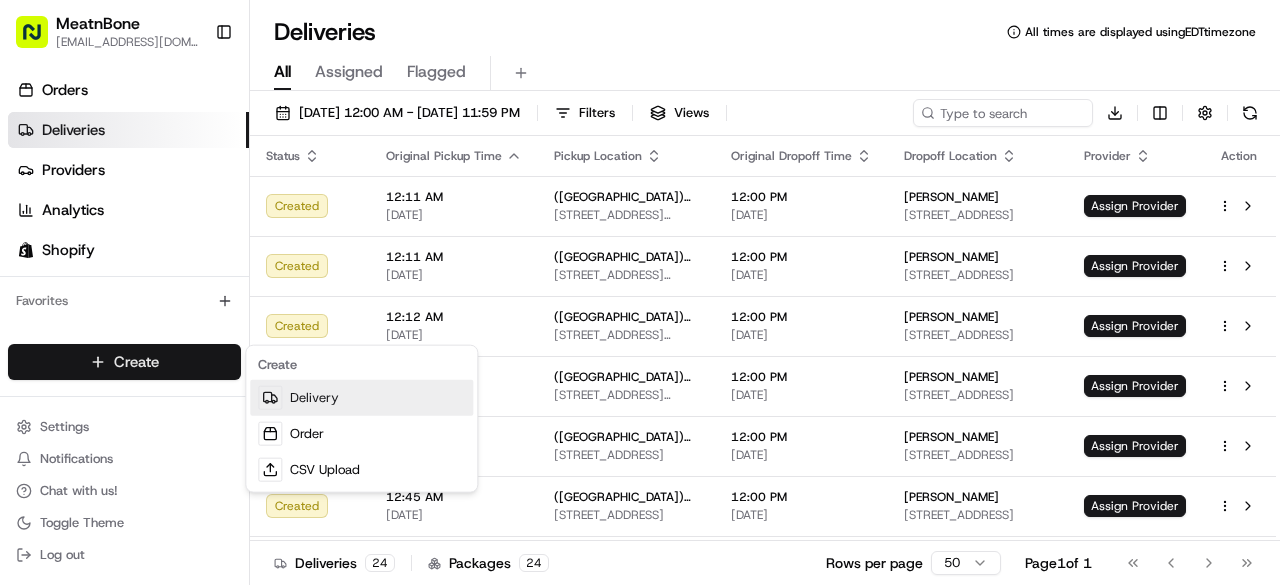 click on "Delivery" at bounding box center [361, 398] 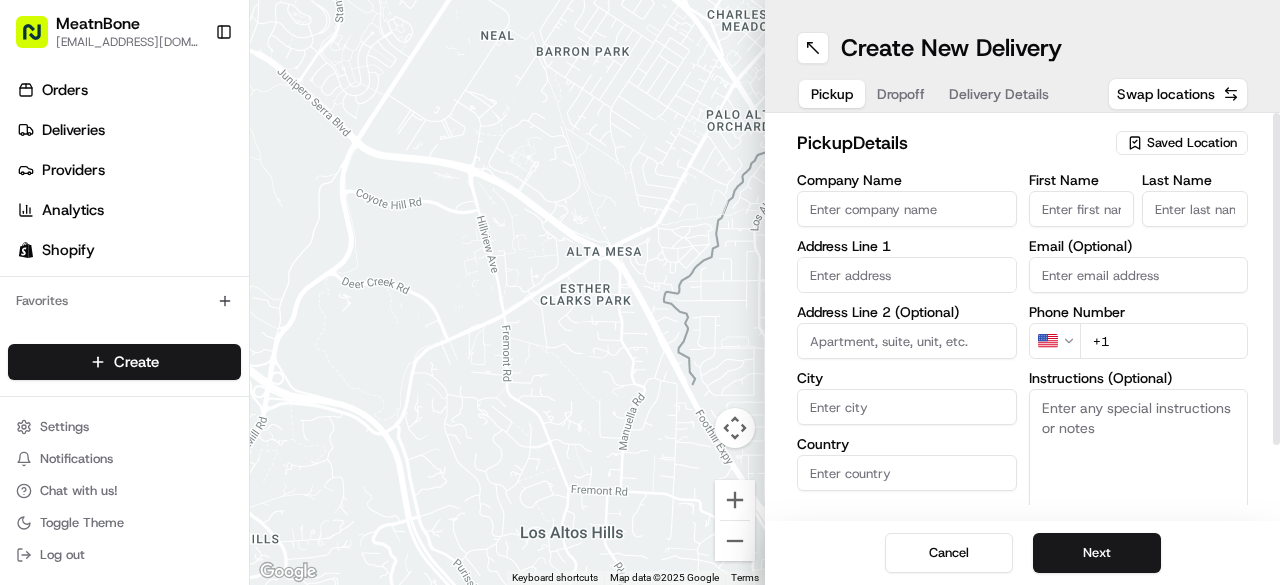 click on "Saved Location" at bounding box center (1192, 143) 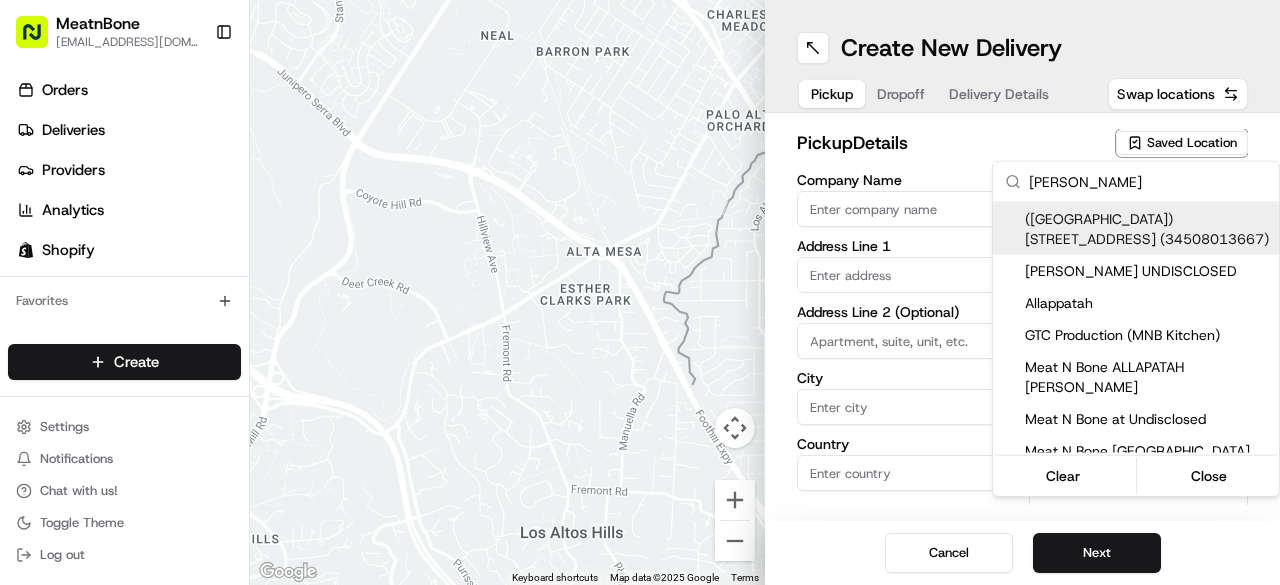type on "[PERSON_NAME]" 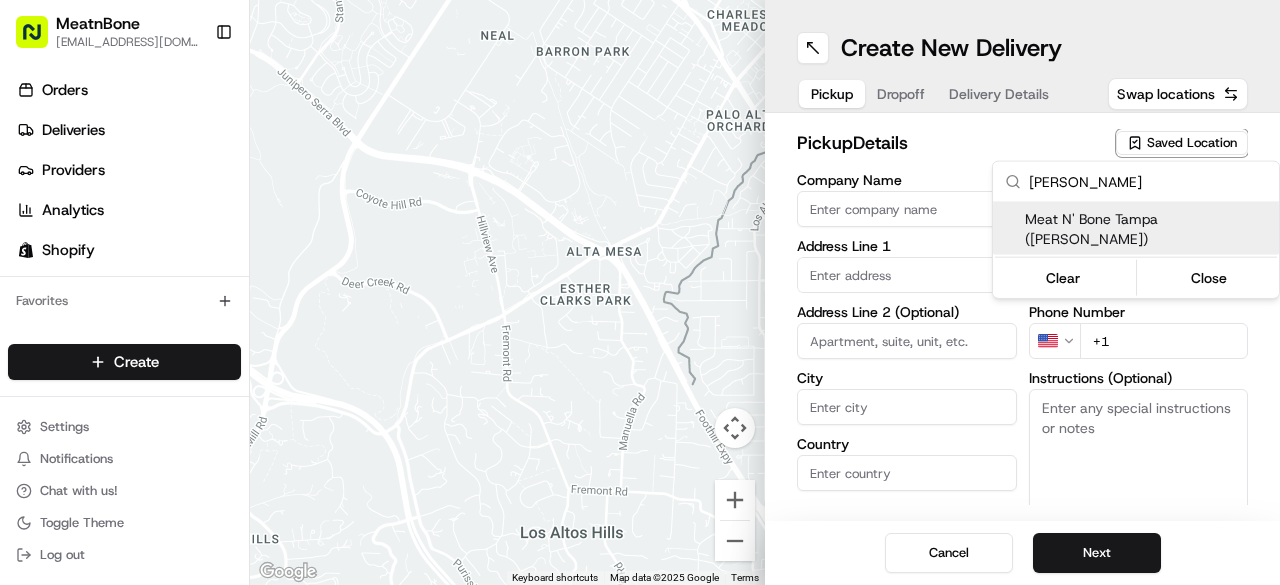 type on "Meat N' Bone Tampa ([PERSON_NAME])" 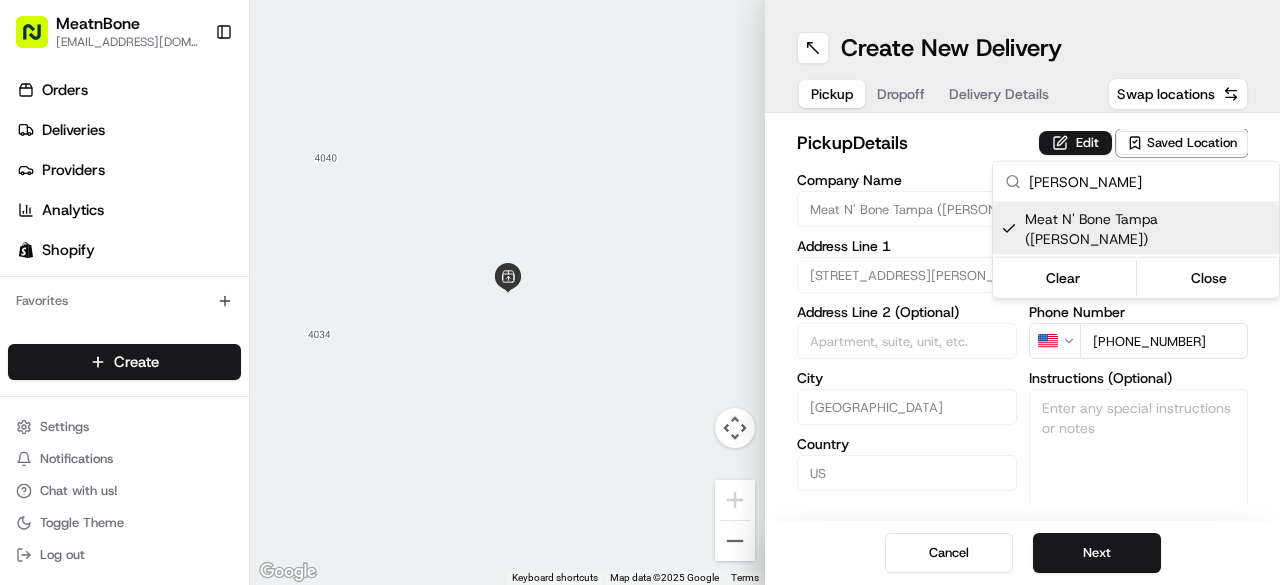 type on "[PERSON_NAME]" 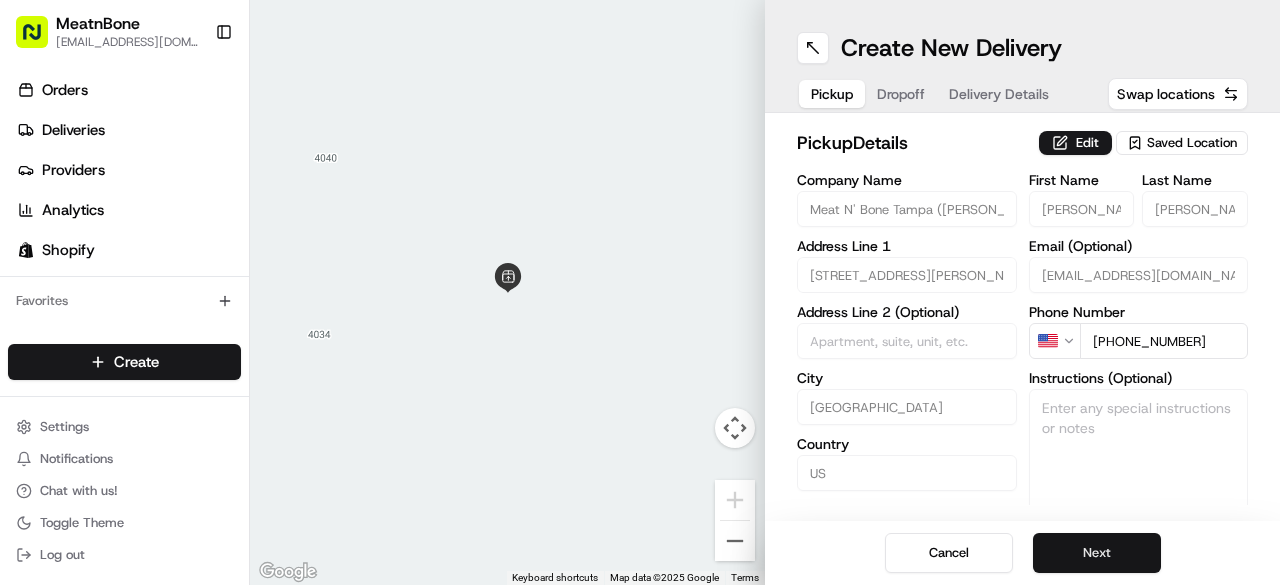 click on "Next" at bounding box center (1097, 553) 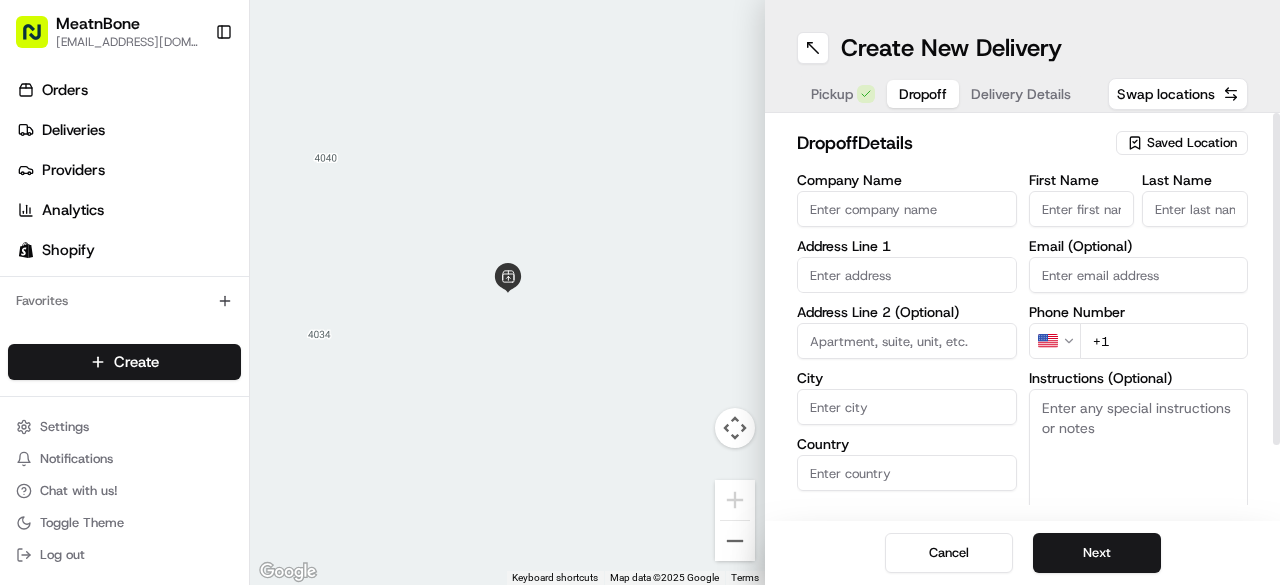 click on "First Name" at bounding box center [1082, 209] 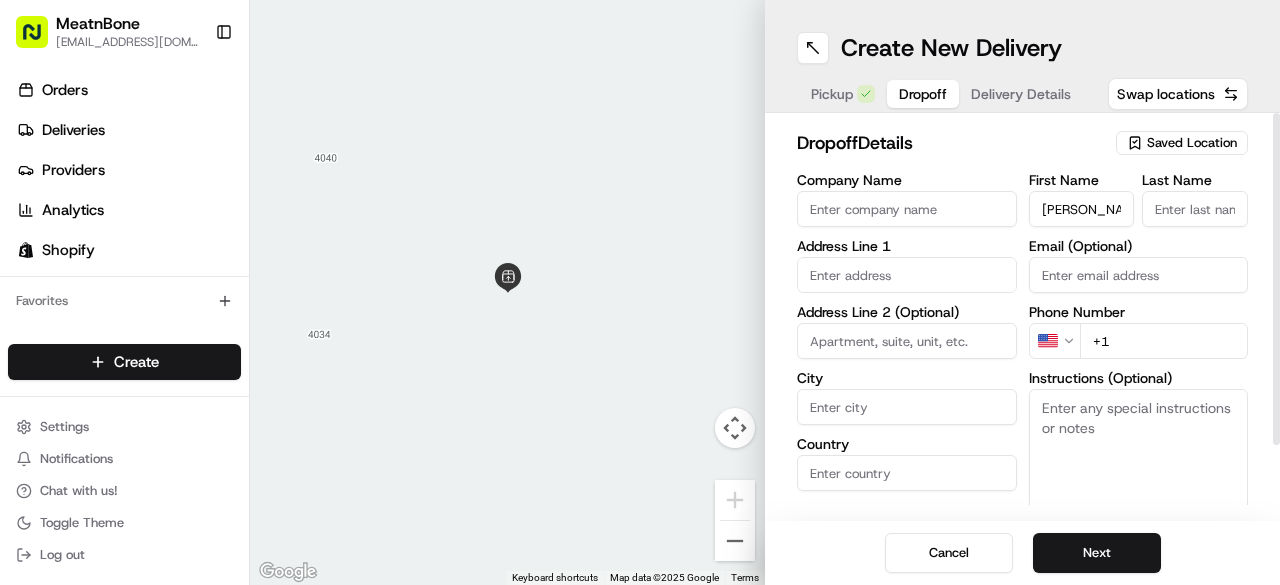 type on "[PERSON_NAME]" 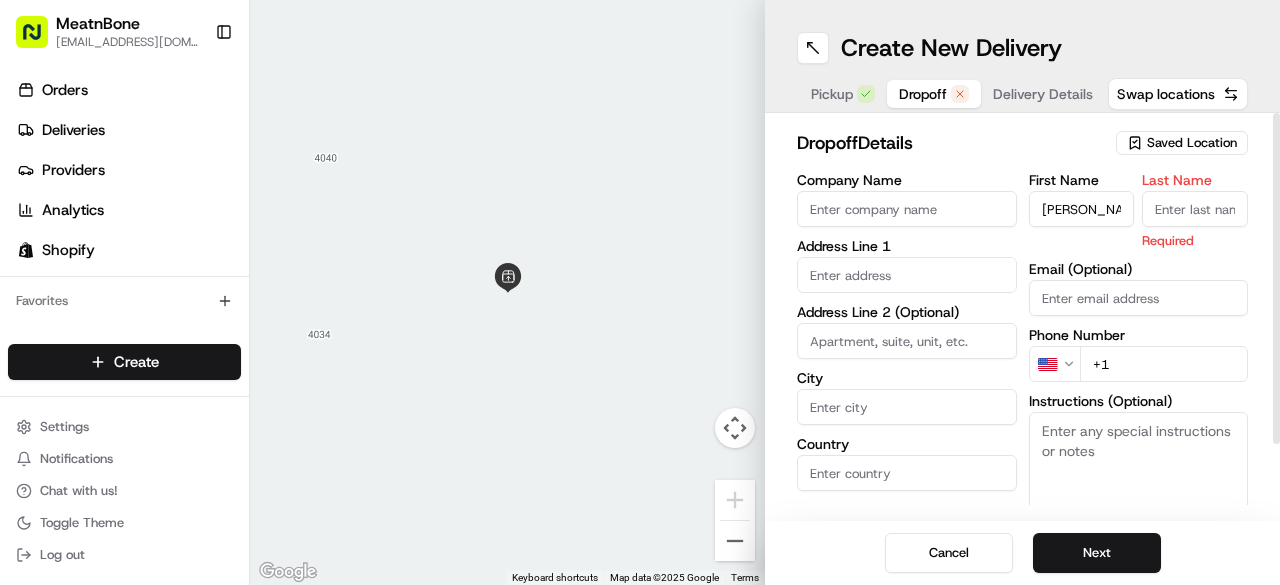 click on "Last Name" at bounding box center (1195, 209) 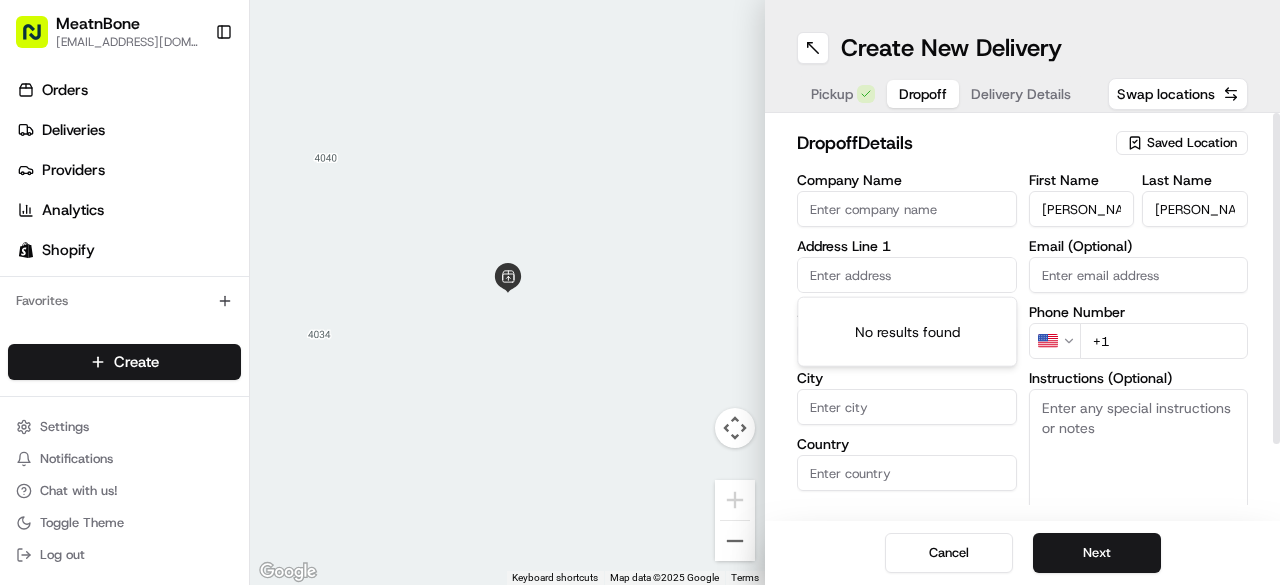 click at bounding box center [907, 275] 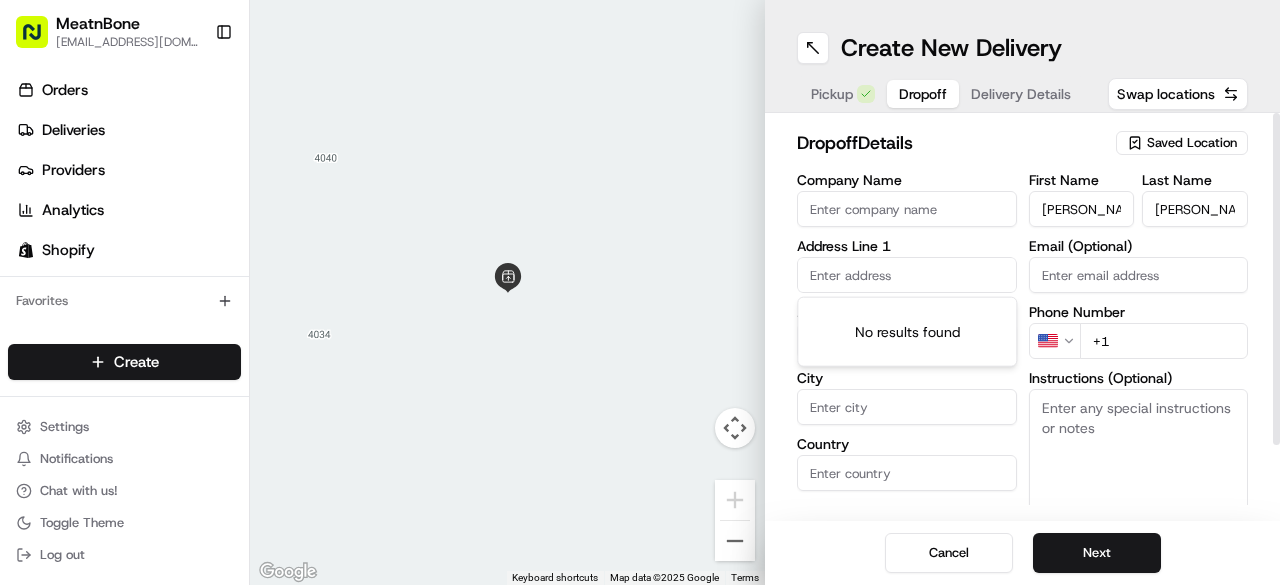 click on "[PERSON_NAME]" at bounding box center [1195, 209] 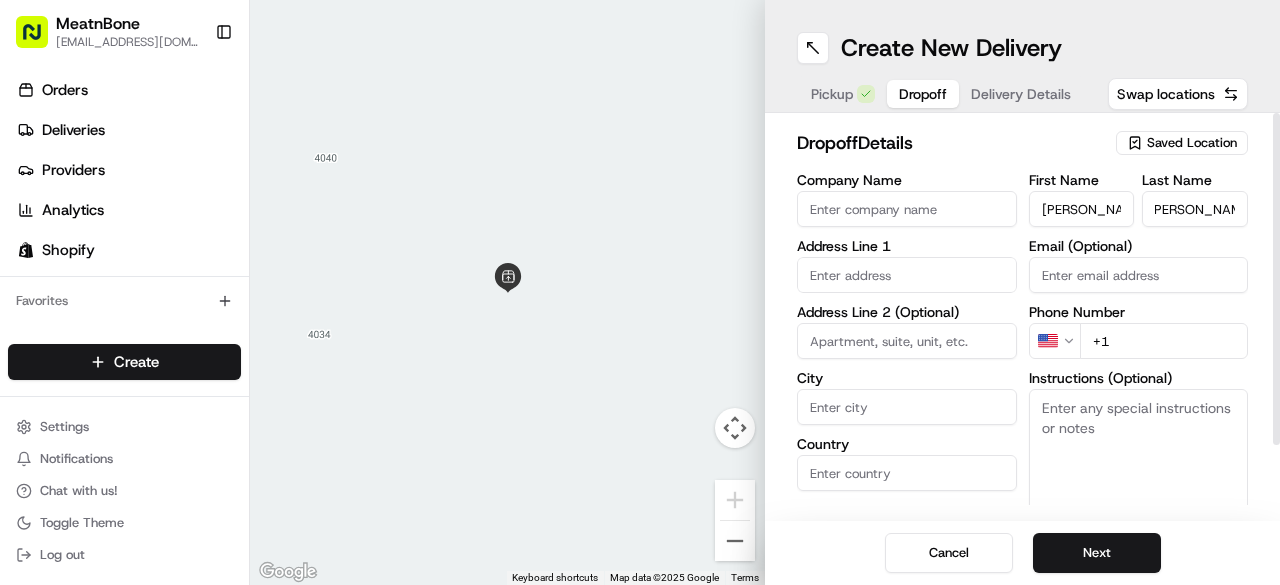 scroll, scrollTop: 0, scrollLeft: 13, axis: horizontal 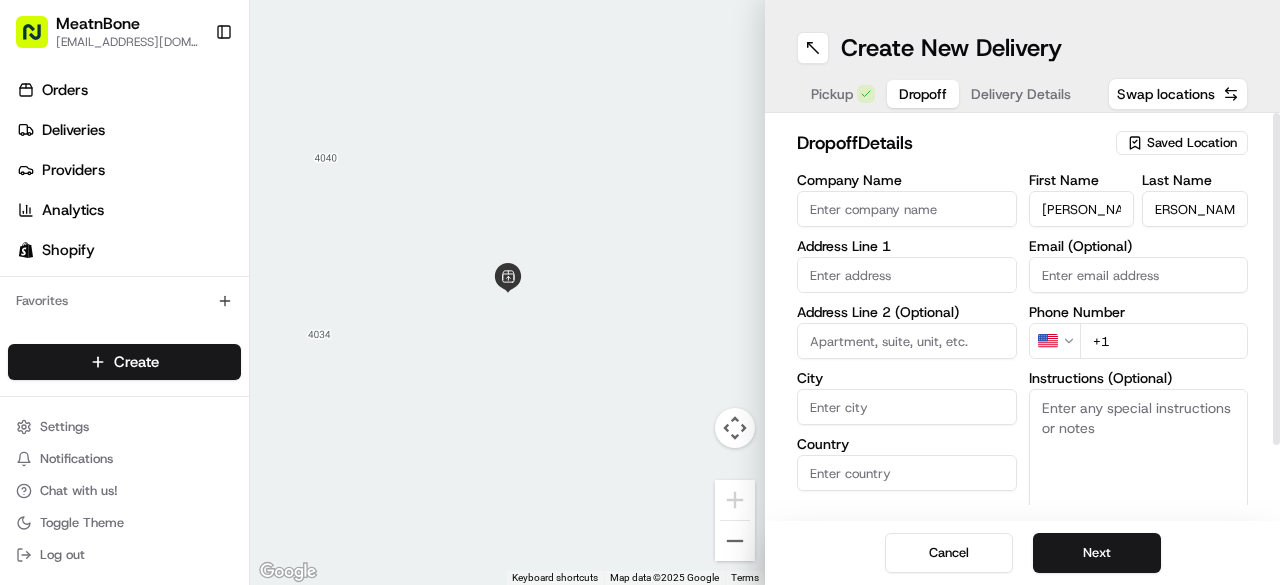 type on "[PERSON_NAME] Aviatrix" 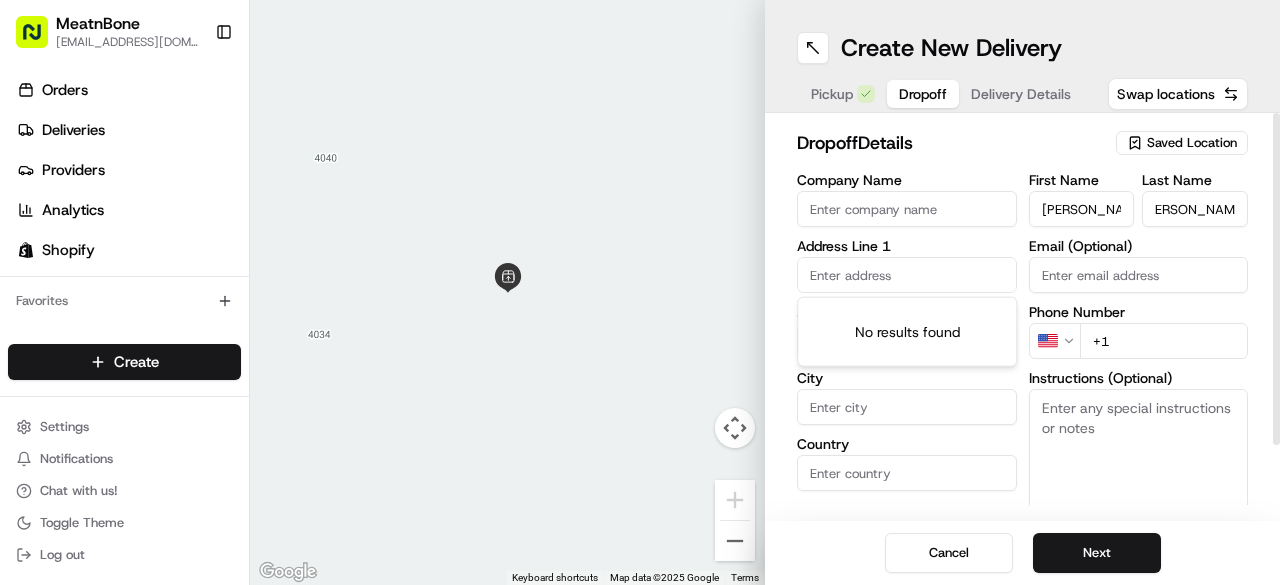 scroll, scrollTop: 0, scrollLeft: 0, axis: both 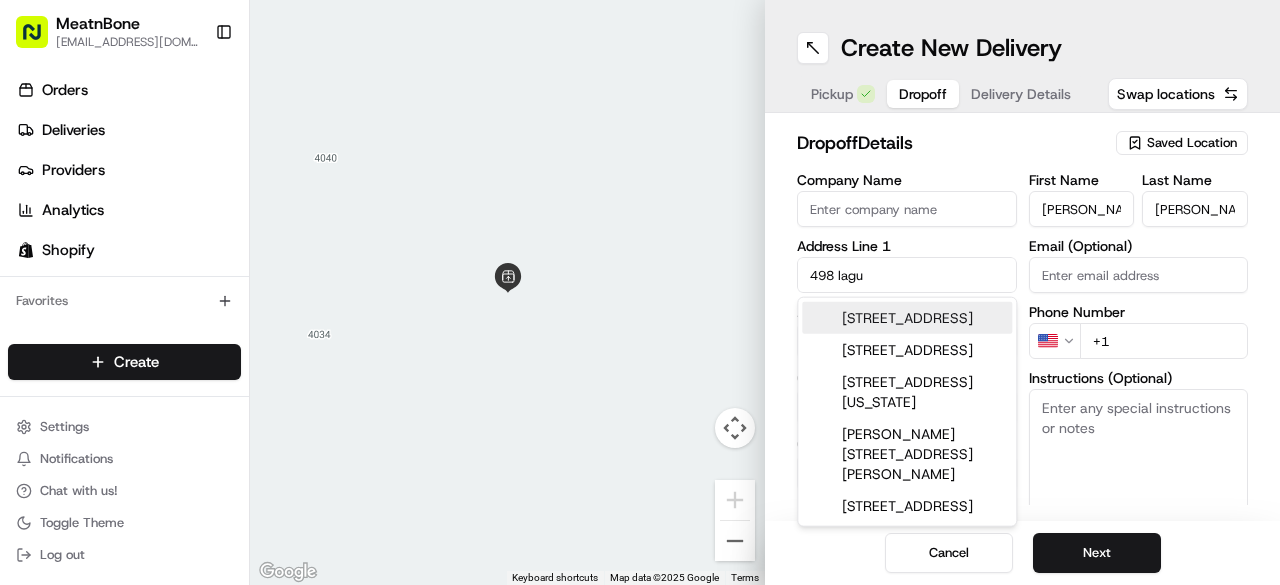 click on "[STREET_ADDRESS]" at bounding box center (907, 318) 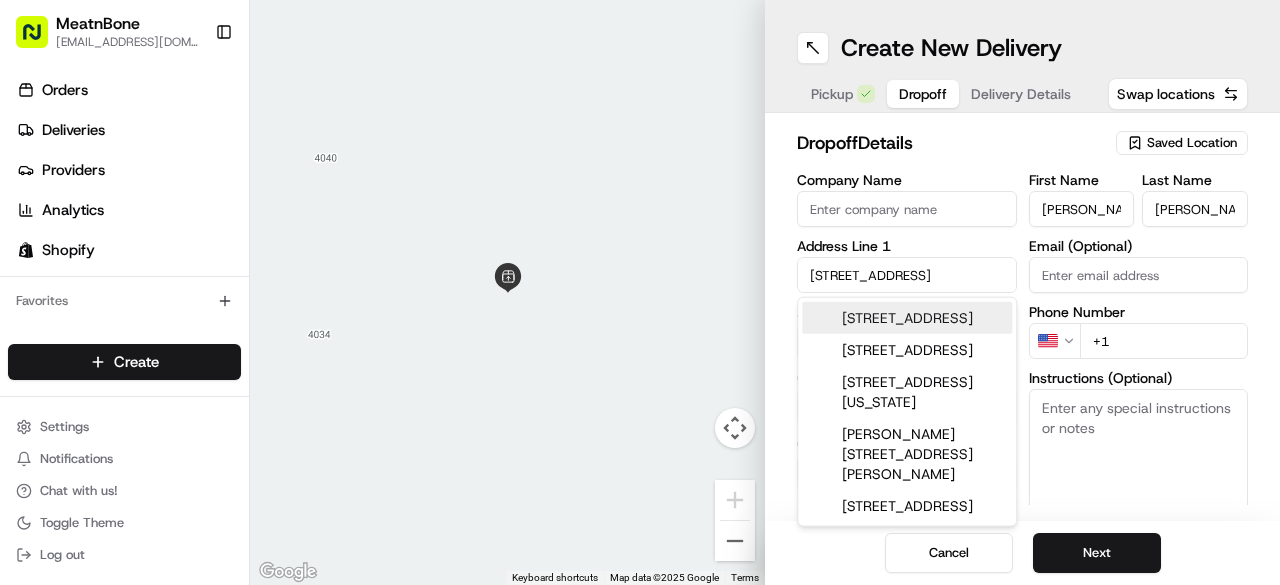 type on "[STREET_ADDRESS]" 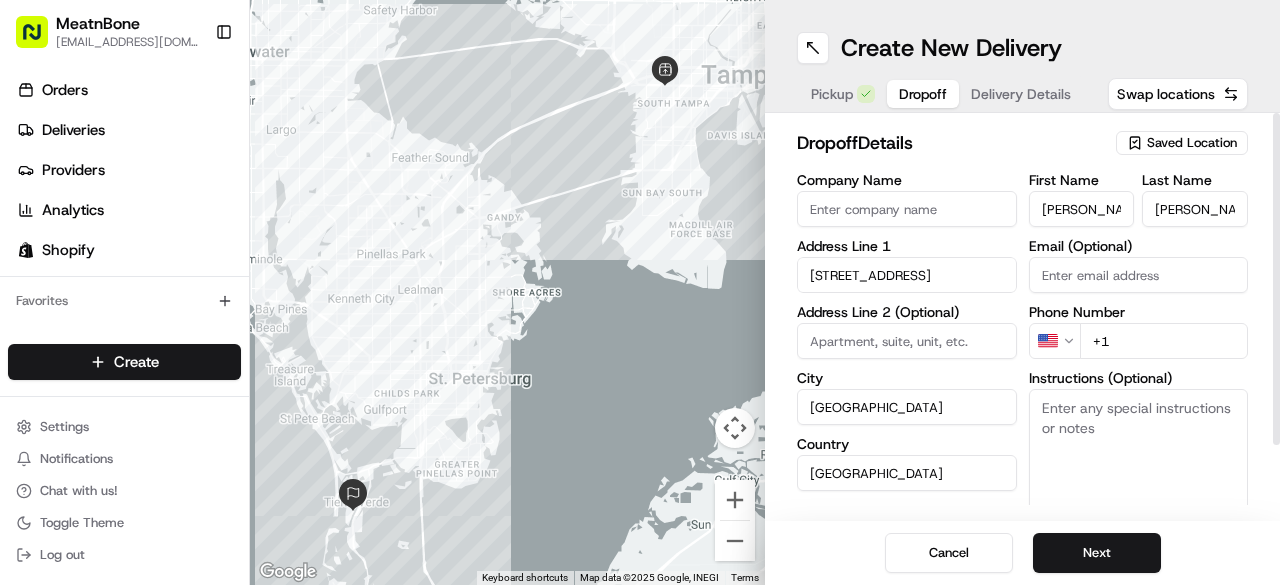 click on "+1" at bounding box center [1164, 341] 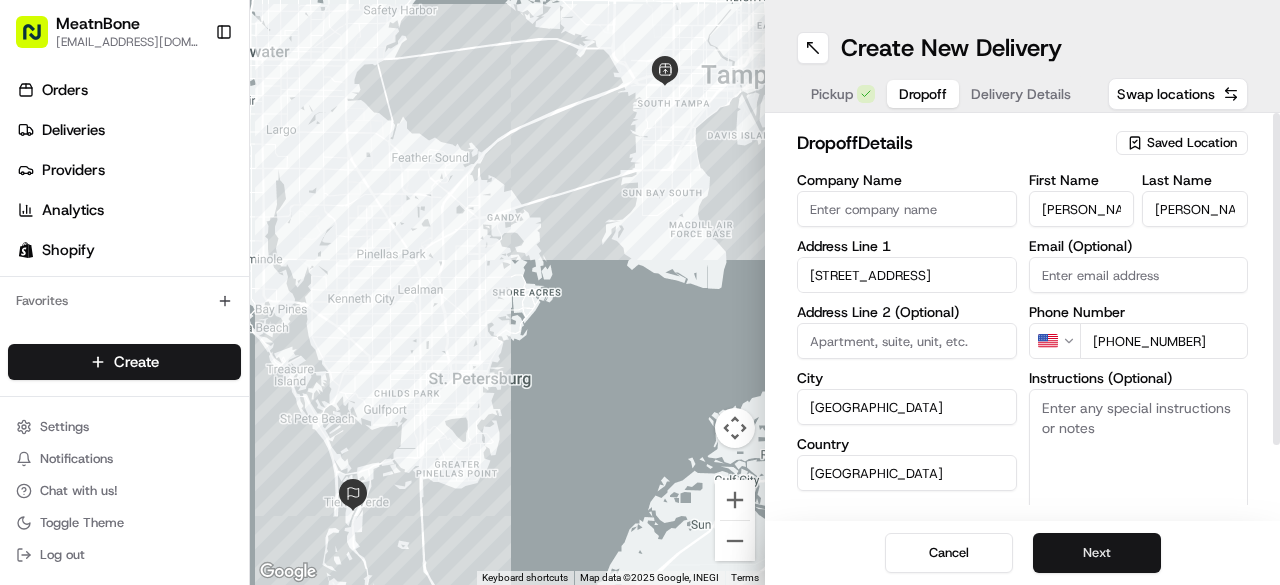 type on "[PHONE_NUMBER]" 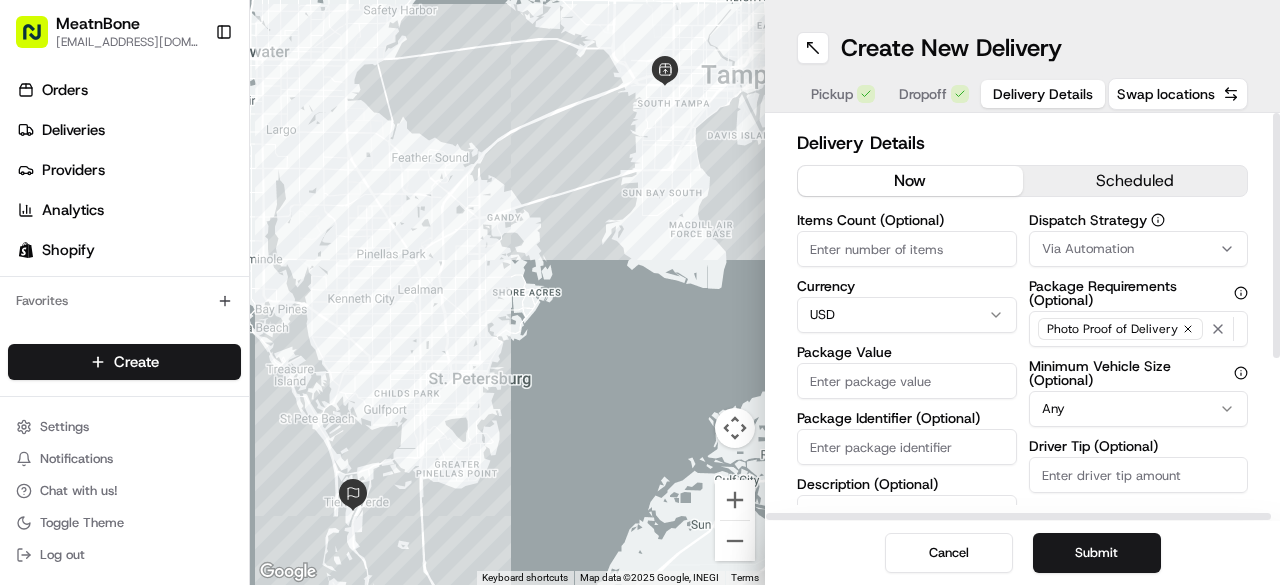 click on "Package Value" at bounding box center [907, 381] 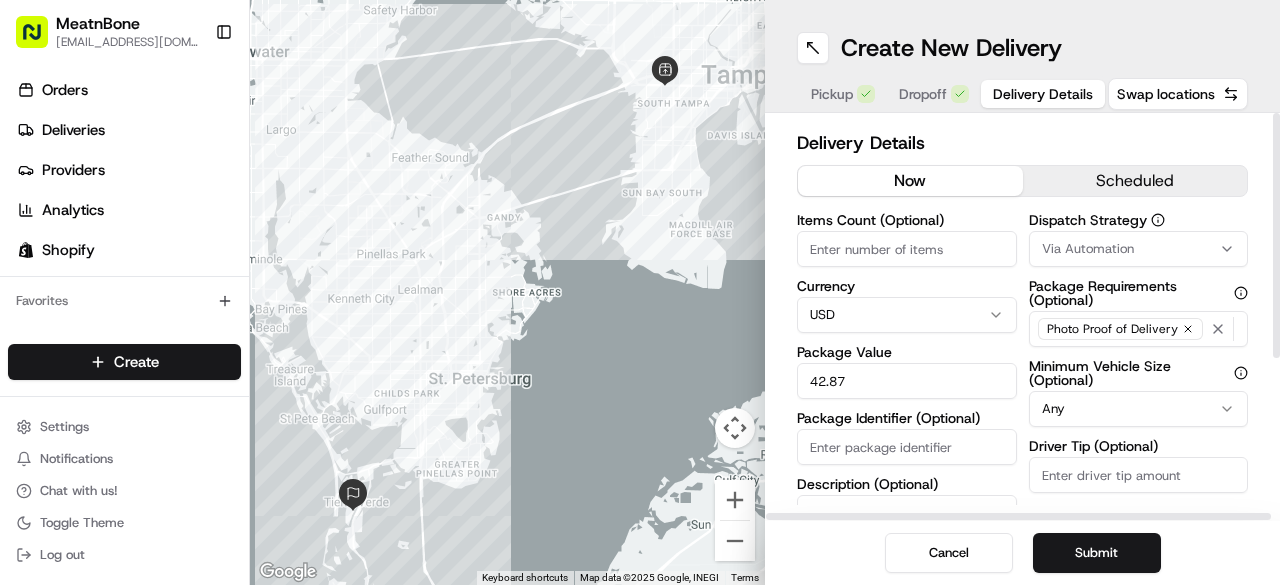 type on "42.87" 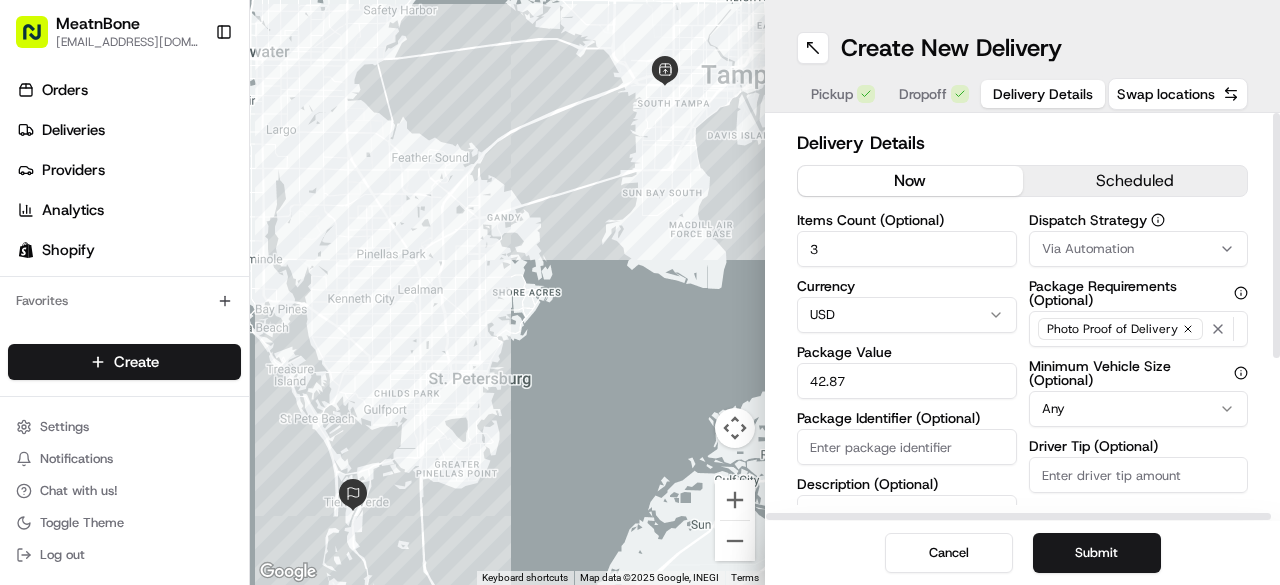 type on "3" 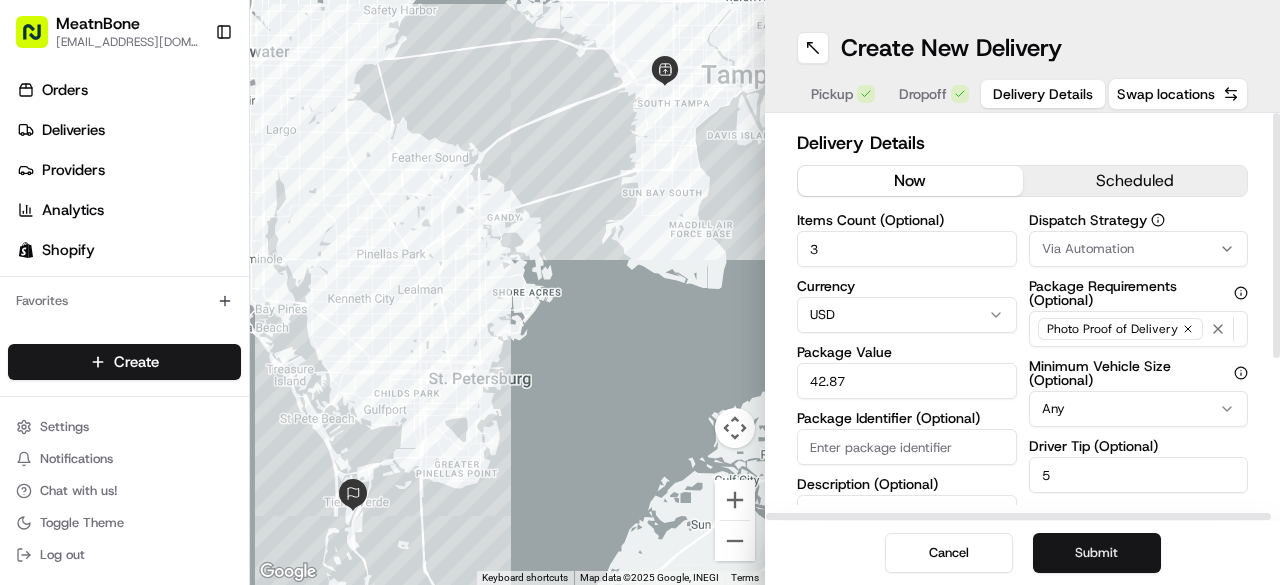 type on "5" 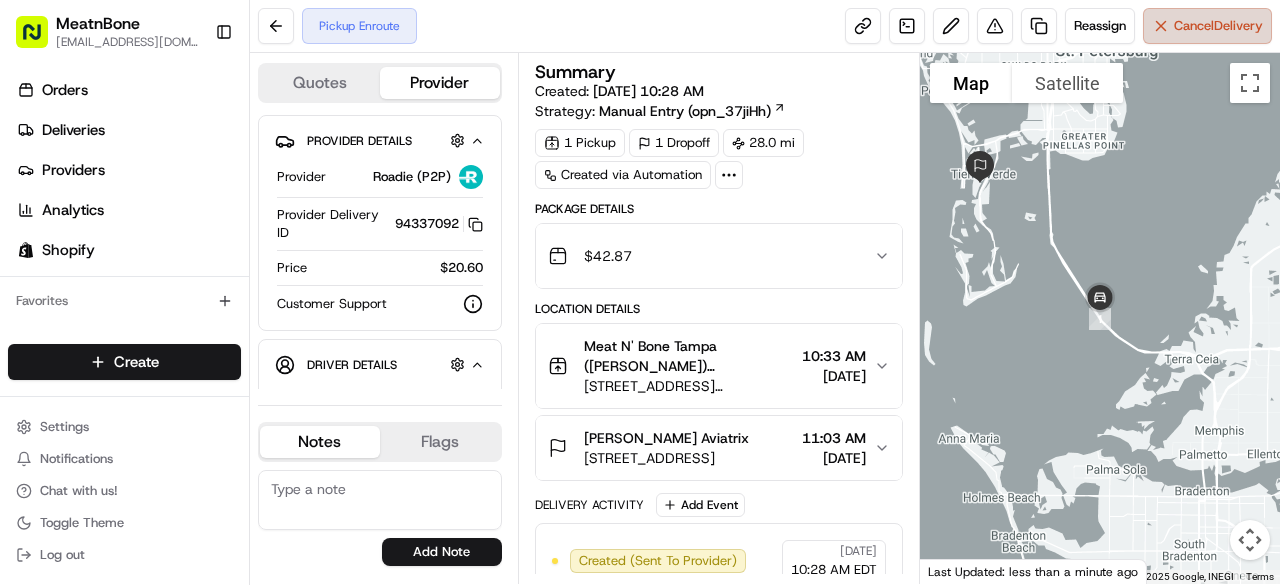 click on "Cancel  Delivery" at bounding box center (1207, 26) 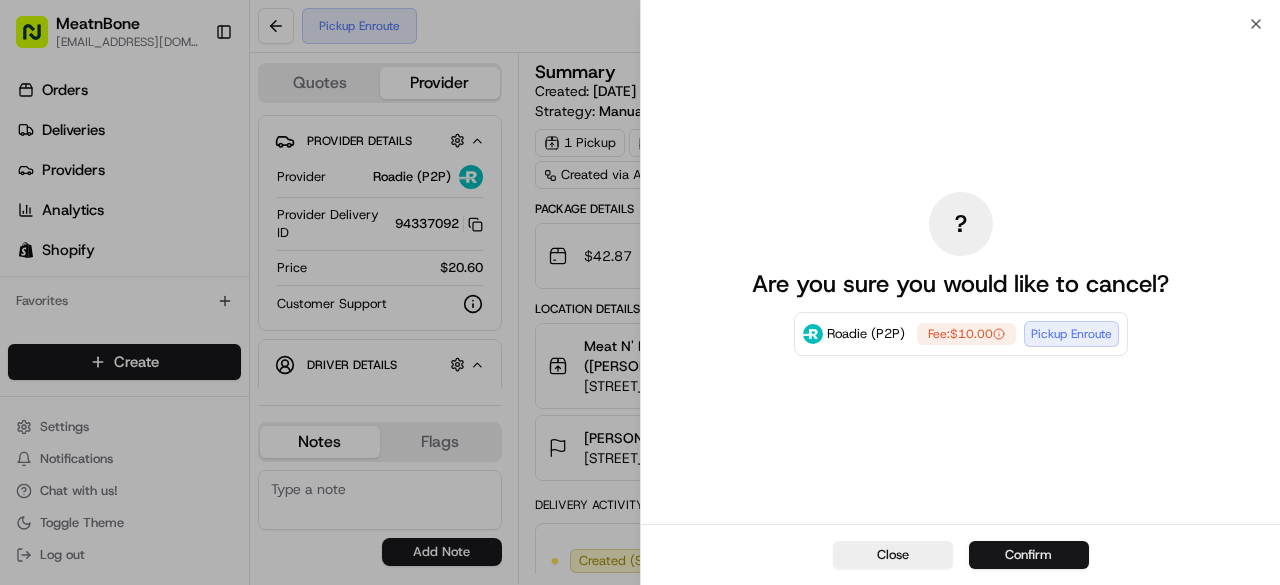 click on "Confirm" at bounding box center (1029, 555) 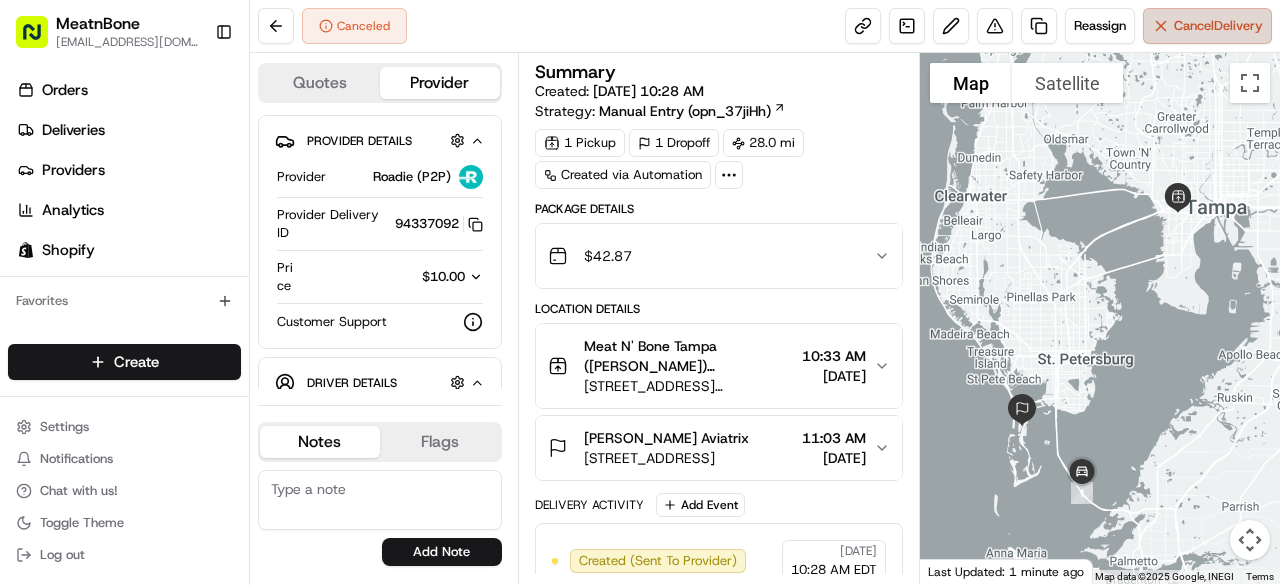 click on "Cancel  Delivery" at bounding box center [1207, 26] 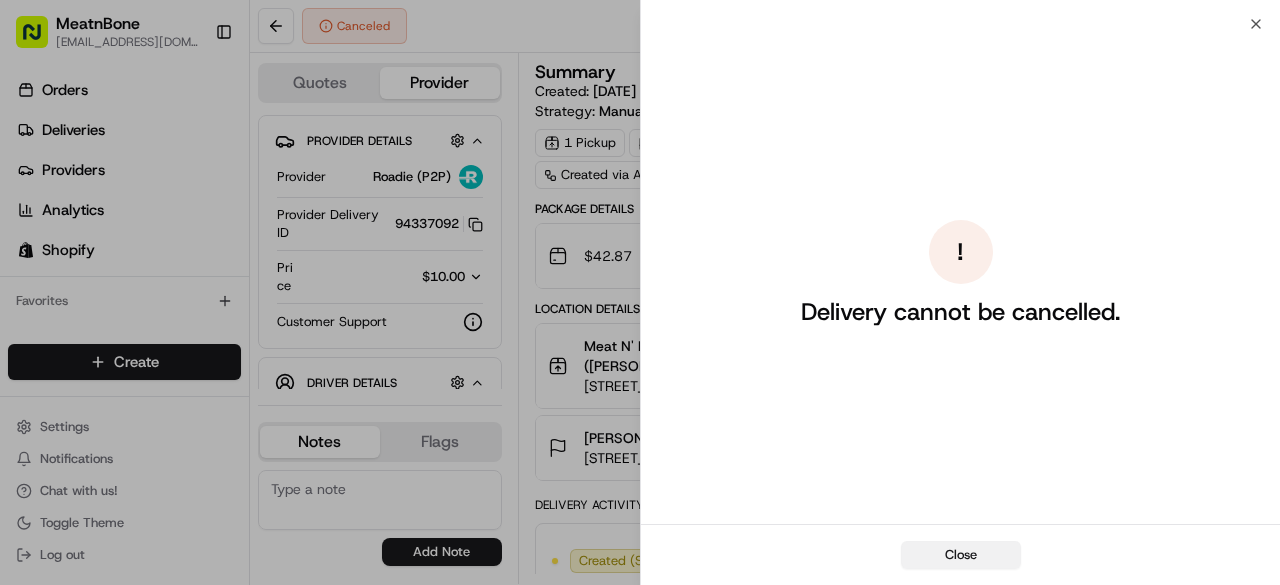 click on "Close" at bounding box center (961, 555) 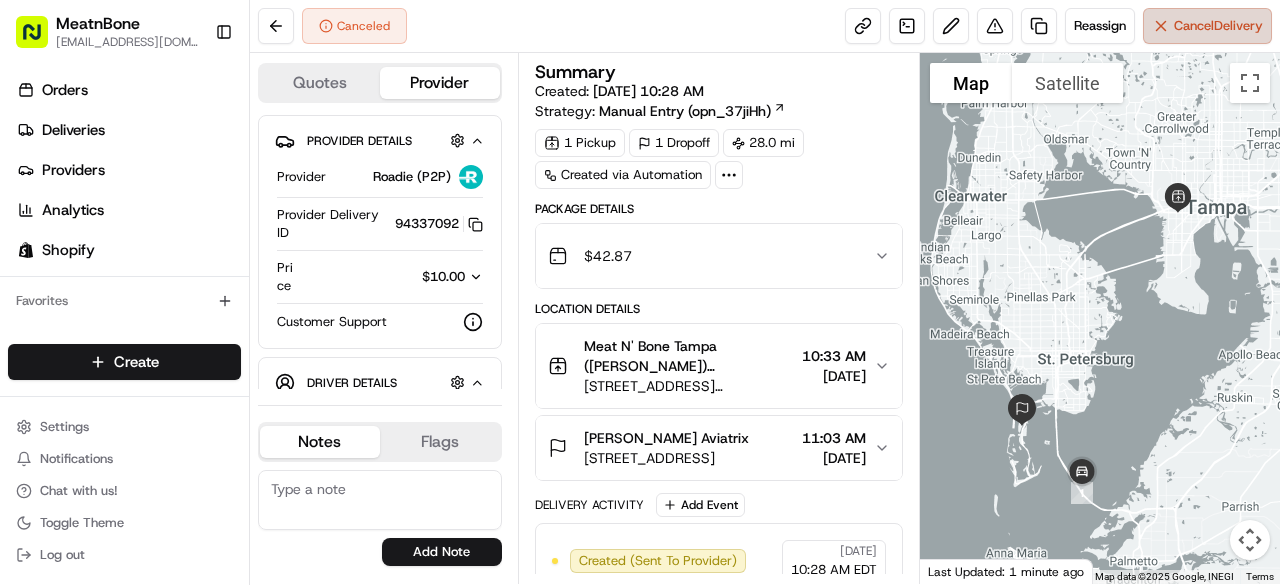 click on "Cancel  Delivery" at bounding box center [1207, 26] 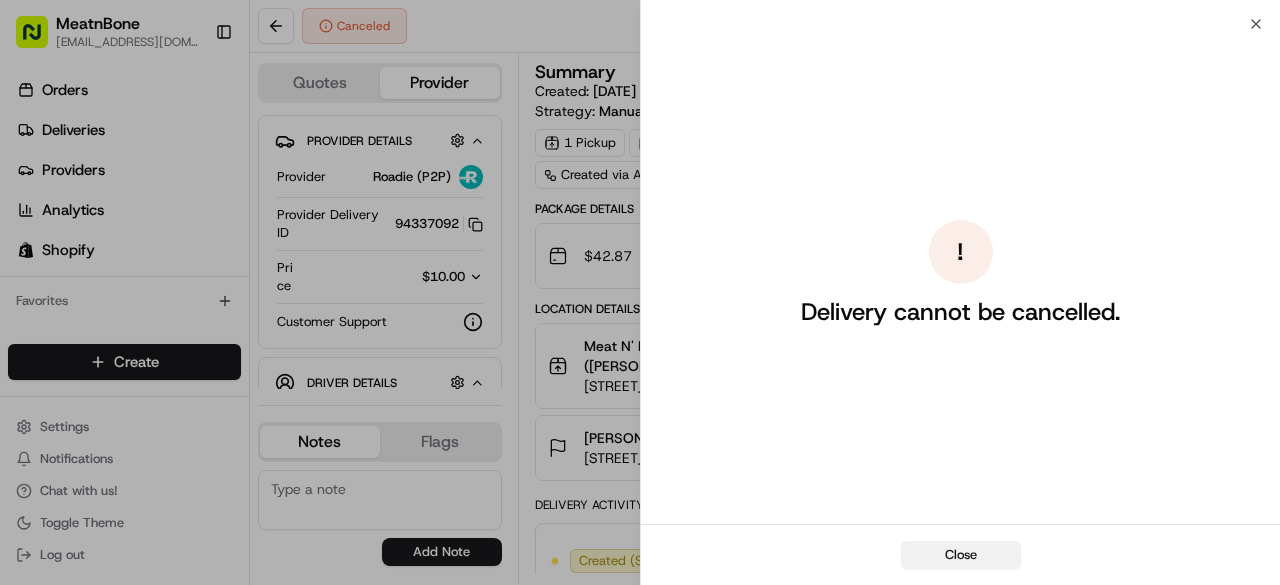 click on "Close" at bounding box center [961, 555] 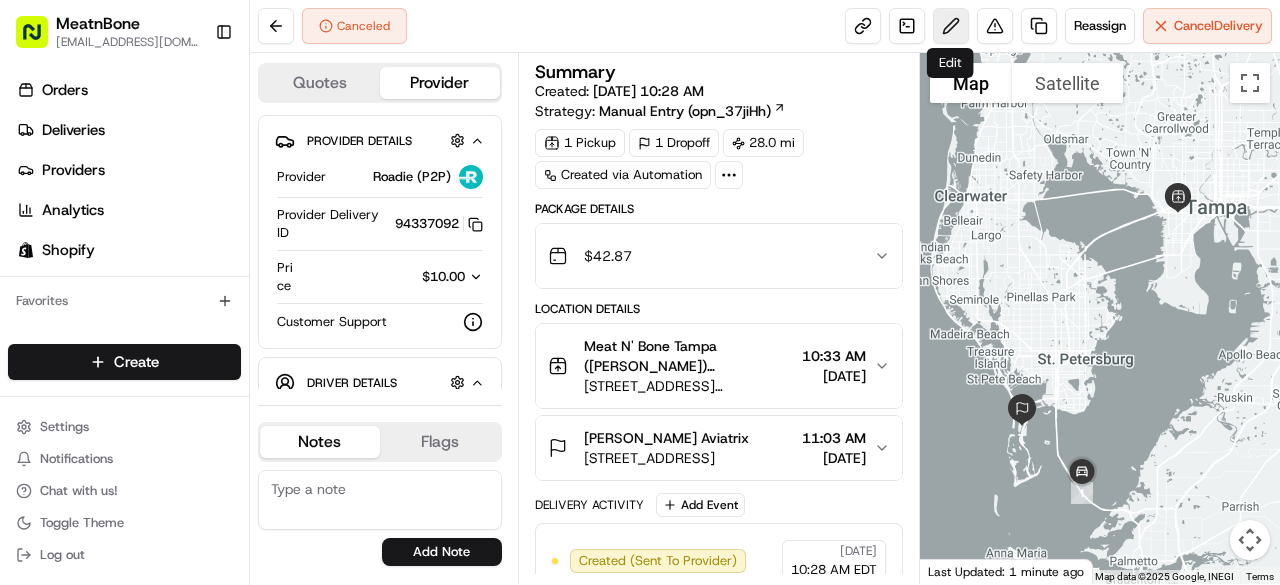 click at bounding box center [951, 26] 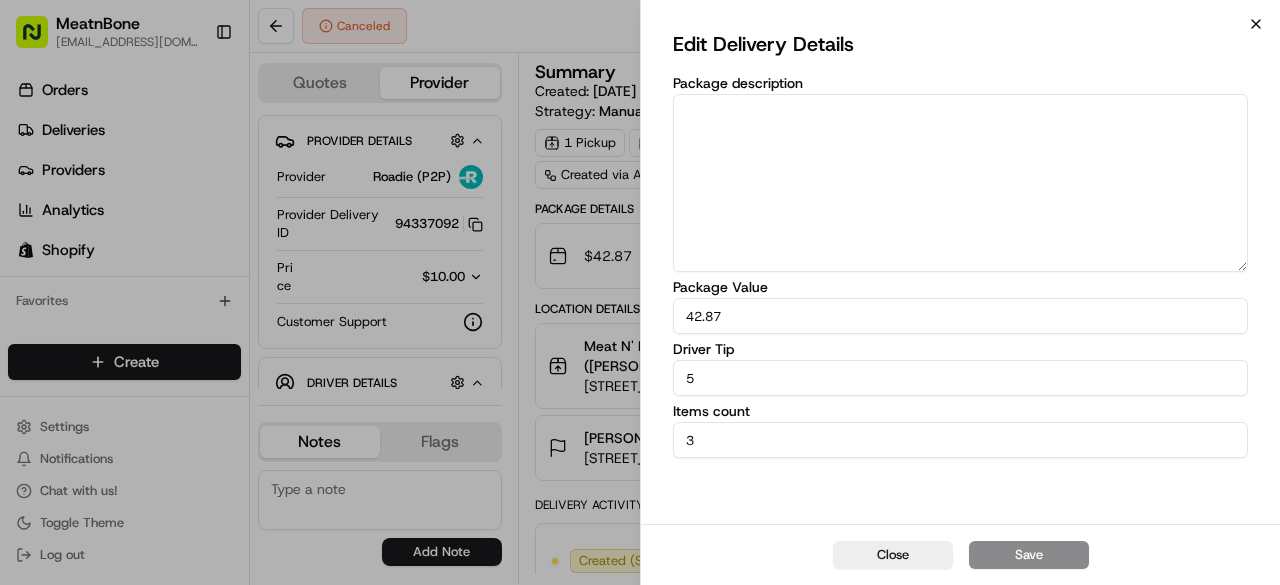 click 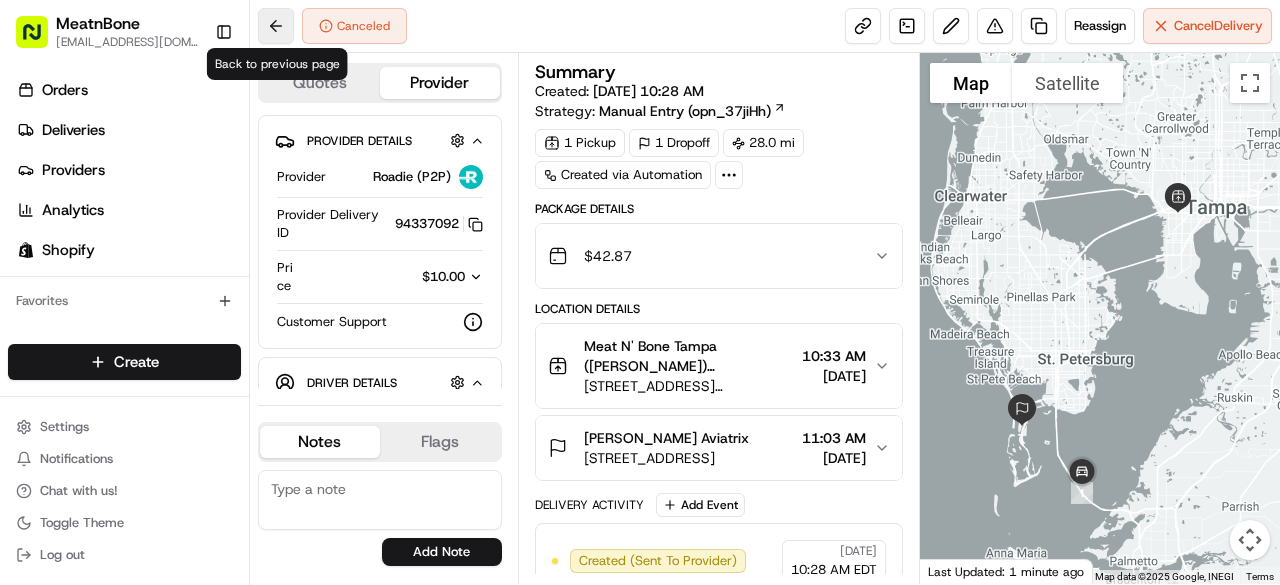 click at bounding box center (276, 26) 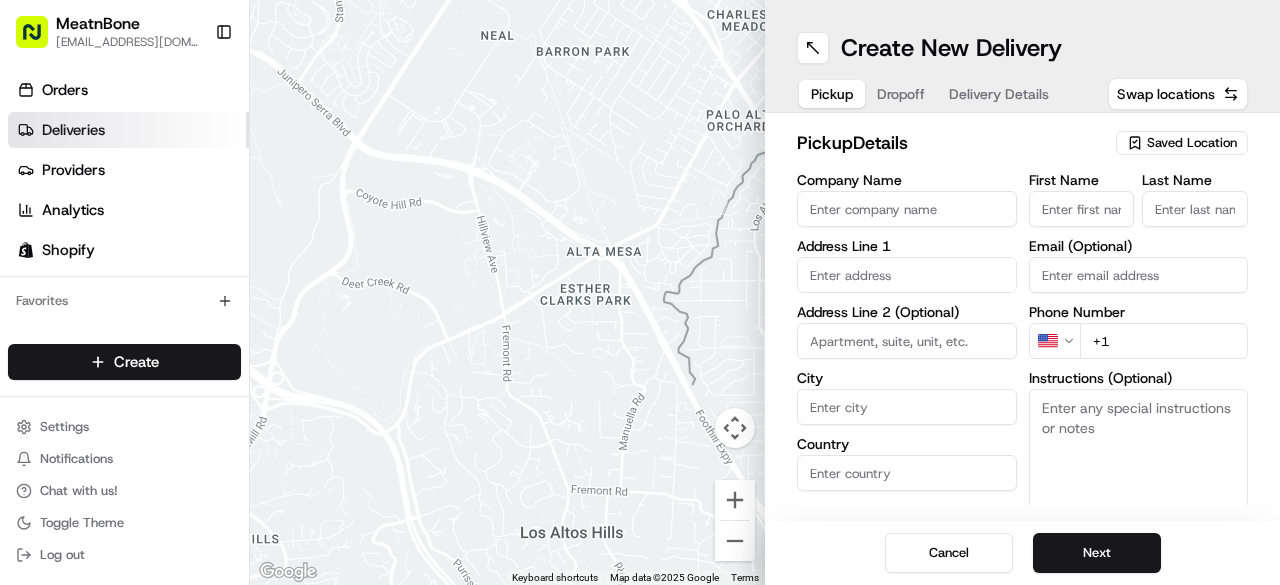 click on "Deliveries" at bounding box center (128, 130) 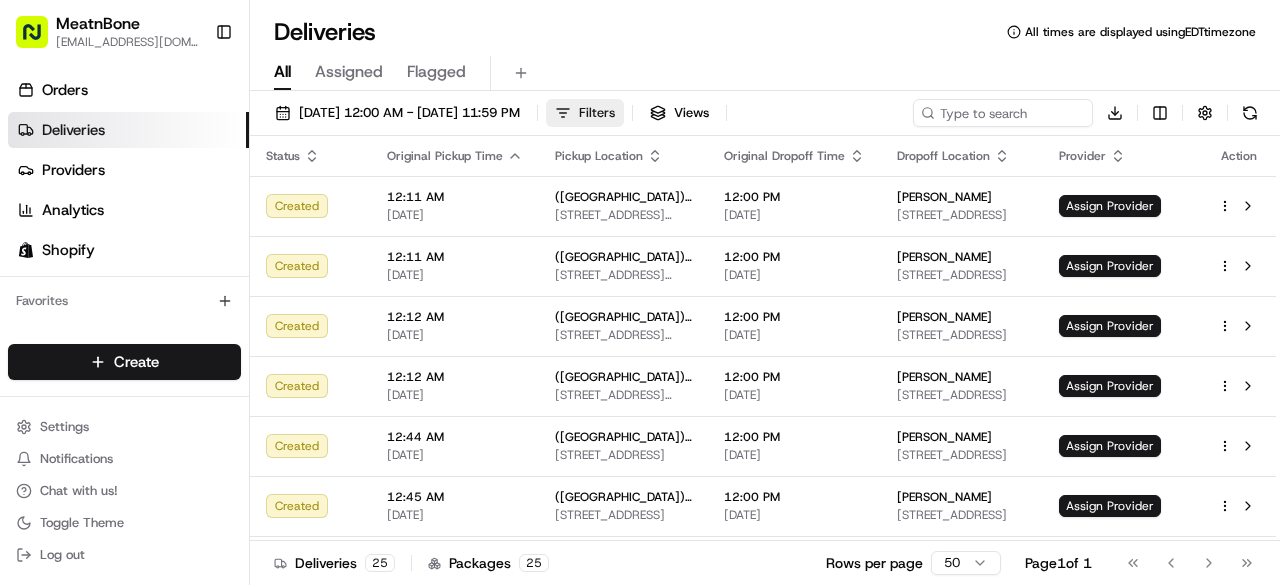 click on "Filters" at bounding box center (597, 113) 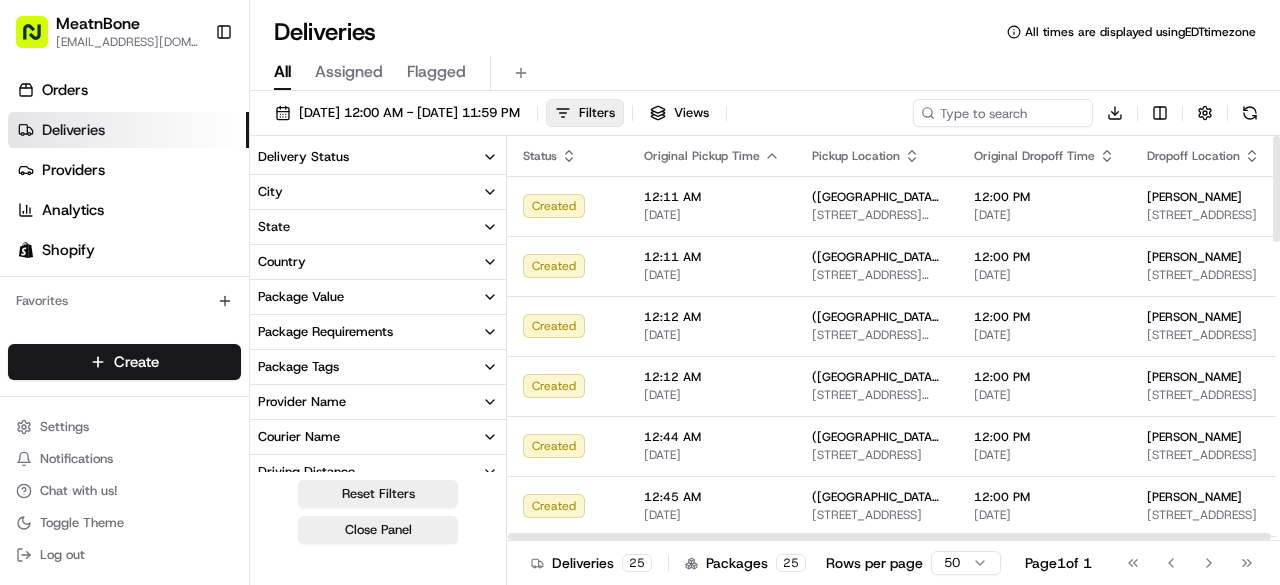 click on "City" at bounding box center (378, 192) 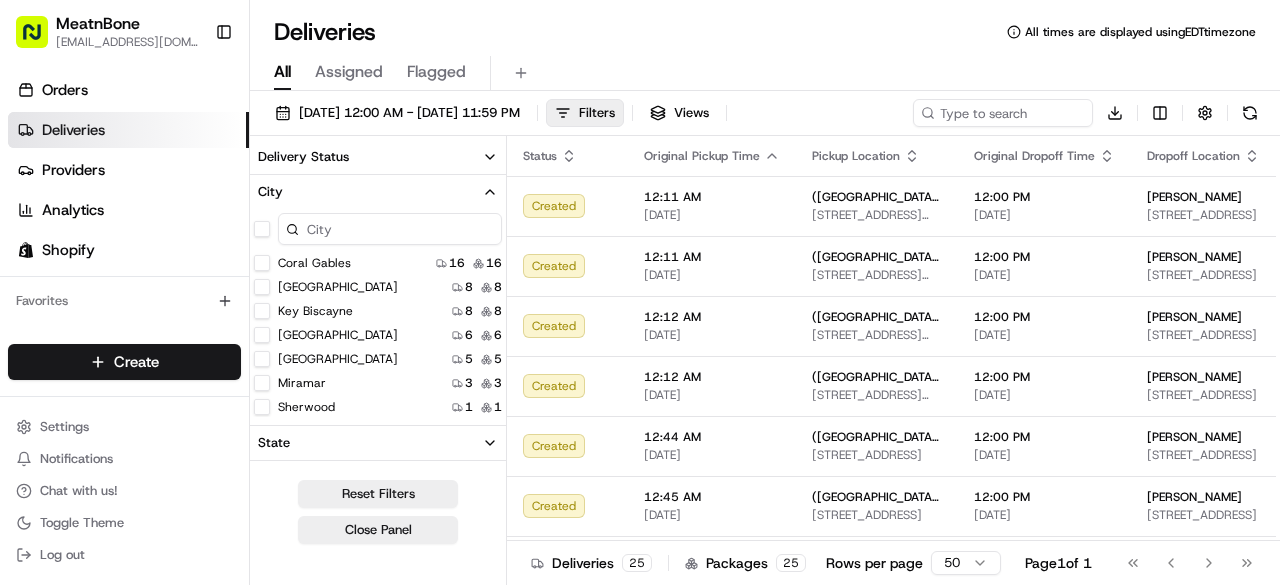 click on "[GEOGRAPHIC_DATA]" at bounding box center (262, 335) 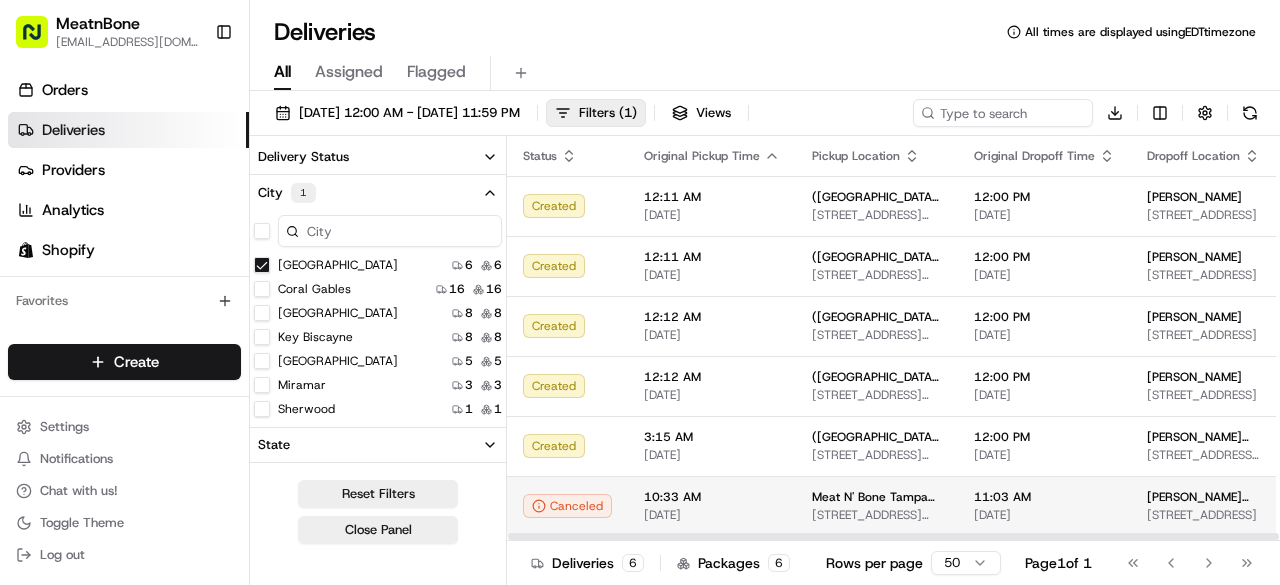 click on "Meat N' Bone Tampa ([PERSON_NAME]) [STREET_ADDRESS][PERSON_NAME]" at bounding box center [877, 506] 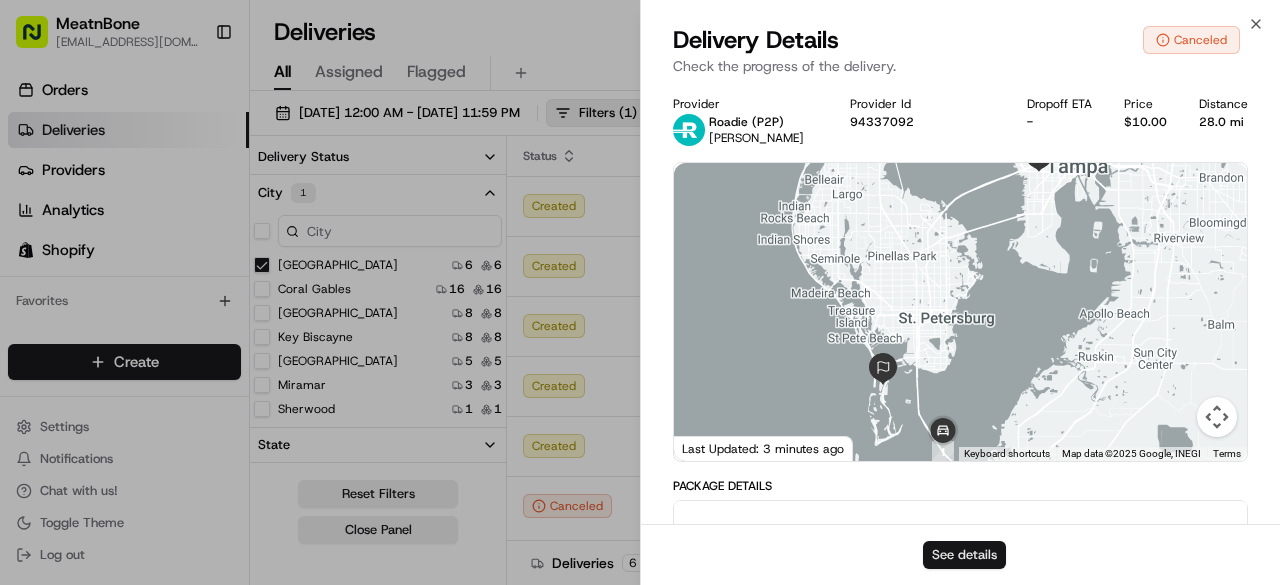 click on "See details" at bounding box center [964, 555] 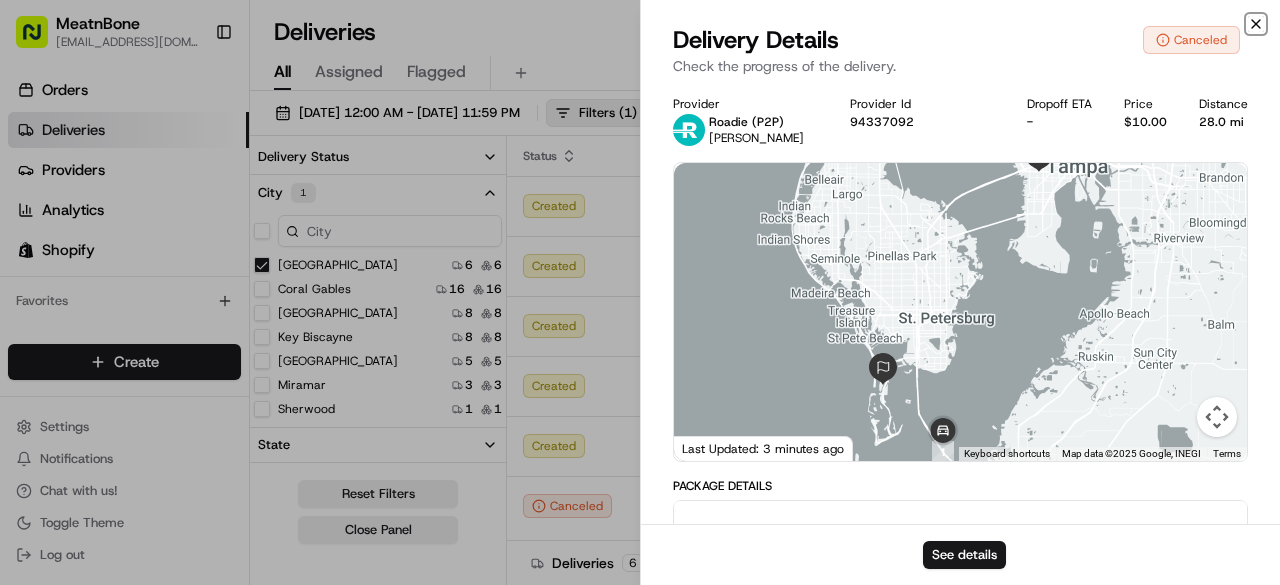 click 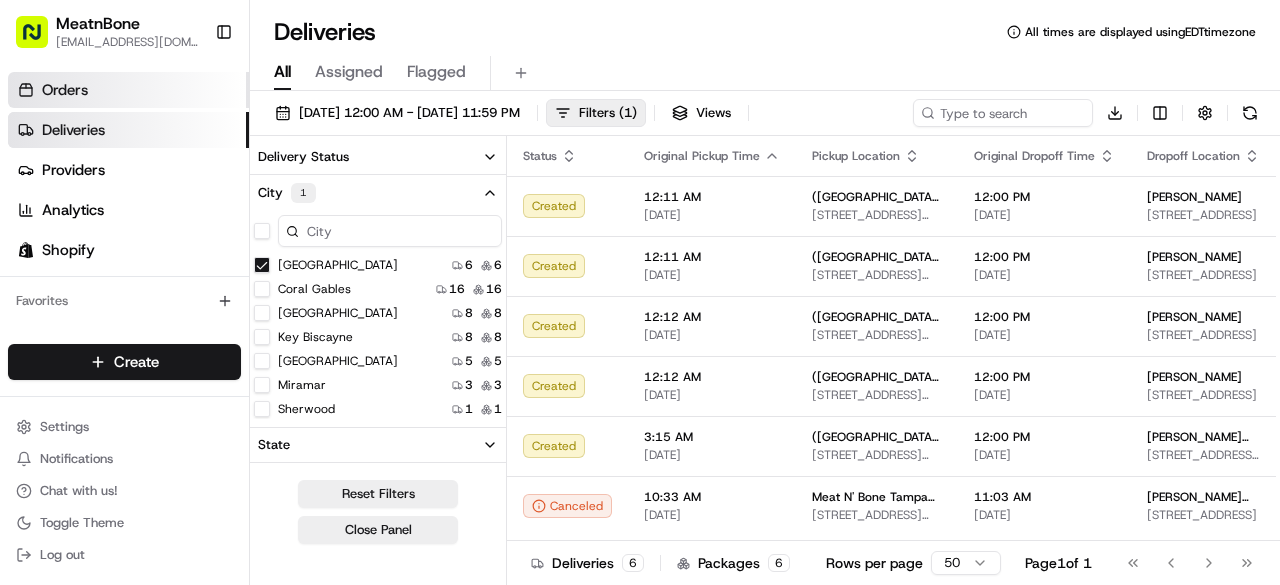click on "Orders" at bounding box center (128, 90) 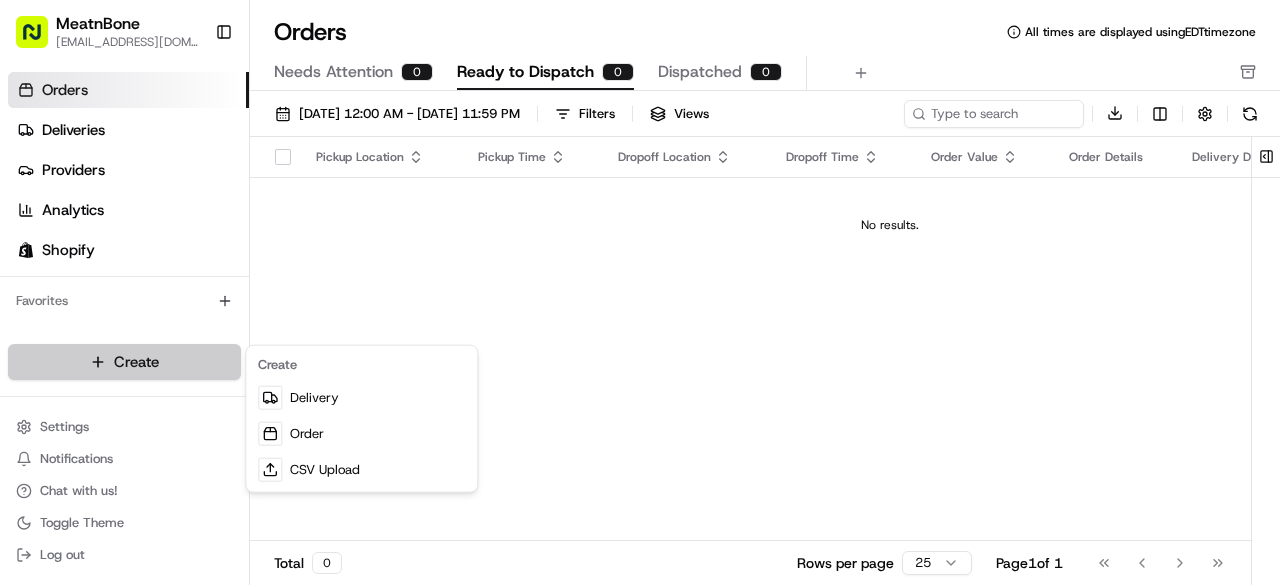 click on "MeatnBone [EMAIL_ADDRESS][DOMAIN_NAME] Toggle Sidebar Orders Deliveries Providers Analytics Shopify Favorites Main Menu Members & Organization Organization Users Roles Preferences Customization Tracking Orchestration Automations Dispatch Strategy Locations Pickup Locations Dropoff Locations Billing Billing Refund Requests Integrations Notification Triggers Webhooks API Keys Request Logs Create Settings Notifications Chat with us! Toggle Theme Log out Orders All times are displayed using  EDT  timezone Needs Attention 0 Ready to Dispatch 0 Dispatched 0 [DATE] 12:00 AM - [DATE] 11:59 PM Filters Views Download Pickup Location Pickup Time Dropoff Location Dropoff Time Order Value Order Details Delivery Details Provider Actions No results. Total 0 Rows per page 25 Page  1  of   1 Go to first page Go to previous page Go to next page Go to last page
Create Delivery Order" at bounding box center [640, 292] 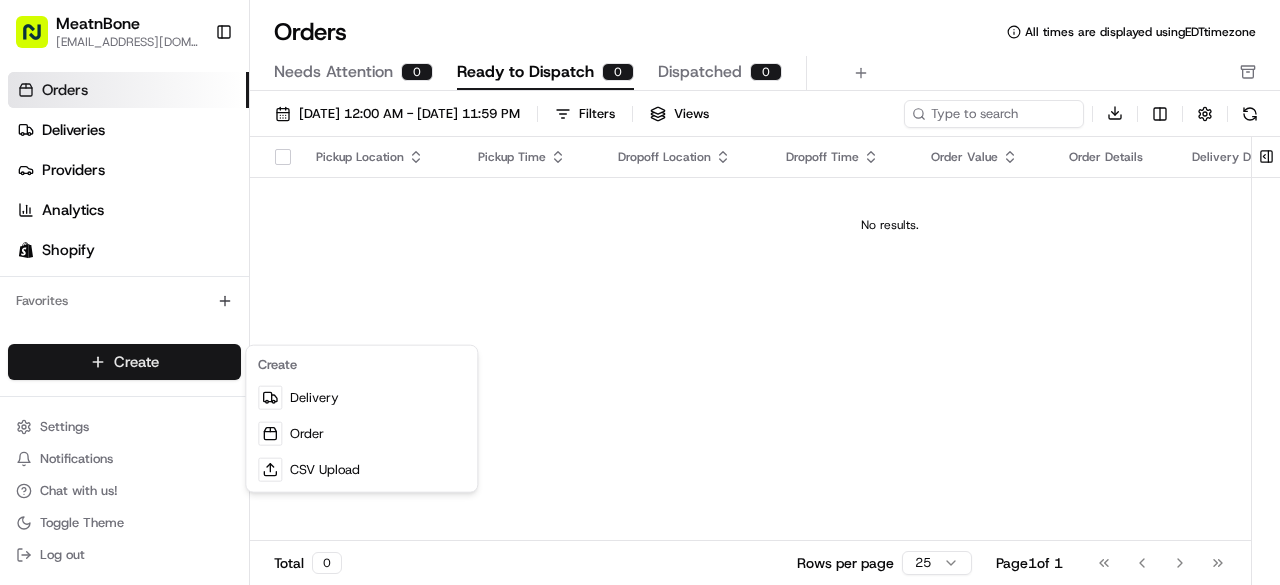 click on "MeatnBone [EMAIL_ADDRESS][DOMAIN_NAME] Toggle Sidebar Orders Deliveries Providers Analytics Shopify Favorites Main Menu Members & Organization Organization Users Roles Preferences Customization Tracking Orchestration Automations Dispatch Strategy Locations Pickup Locations Dropoff Locations Billing Billing Refund Requests Integrations Notification Triggers Webhooks API Keys Request Logs Create Settings Notifications Chat with us! Toggle Theme Log out Orders All times are displayed using  EDT  timezone Needs Attention 0 Ready to Dispatch 0 Dispatched 0 [DATE] 12:00 AM - [DATE] 11:59 PM Filters Views Download Pickup Location Pickup Time Dropoff Location Dropoff Time Order Value Order Details Delivery Details Provider Actions No results. Total 0 Rows per page 25 Page  1  of   1 Go to first page Go to previous page Go to next page Go to last page
Create Delivery Order" at bounding box center (640, 292) 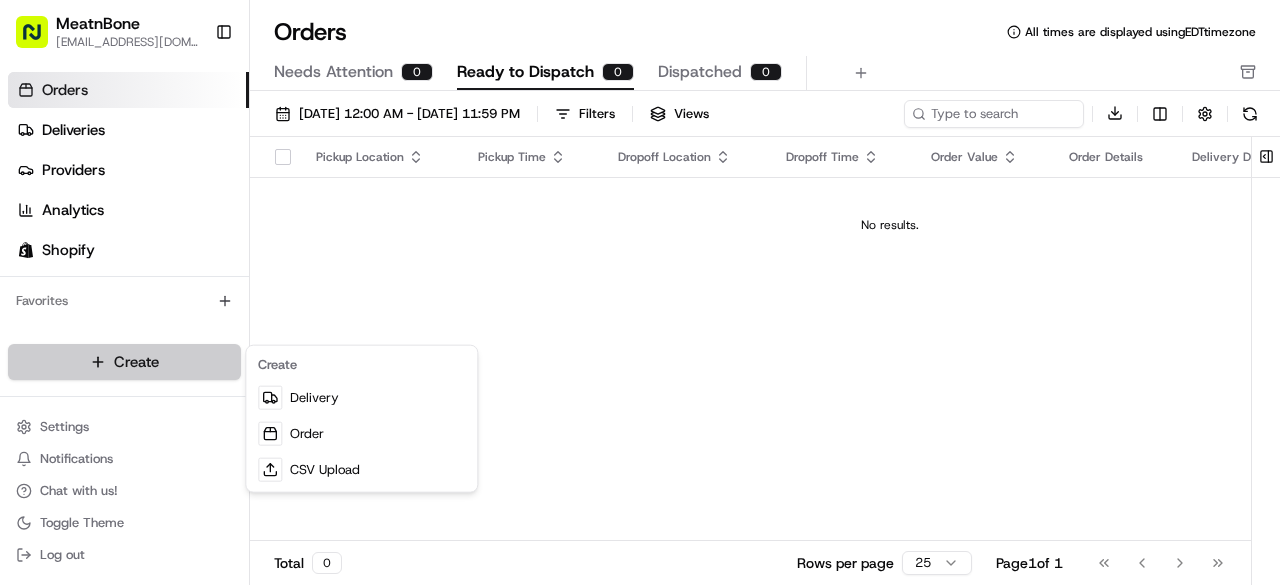 click on "MeatnBone [EMAIL_ADDRESS][DOMAIN_NAME] Toggle Sidebar Orders Deliveries Providers Analytics Shopify Favorites Main Menu Members & Organization Organization Users Roles Preferences Customization Tracking Orchestration Automations Dispatch Strategy Locations Pickup Locations Dropoff Locations Billing Billing Refund Requests Integrations Notification Triggers Webhooks API Keys Request Logs Create Settings Notifications Chat with us! Toggle Theme Log out Orders All times are displayed using  EDT  timezone Needs Attention 0 Ready to Dispatch 0 Dispatched 0 [DATE] 12:00 AM - [DATE] 11:59 PM Filters Views Download Pickup Location Pickup Time Dropoff Location Dropoff Time Order Value Order Details Delivery Details Provider Actions No results. Total 0 Rows per page 25 Page  1  of   1 Go to first page Go to previous page Go to next page Go to last page
Create Delivery Order" at bounding box center (640, 292) 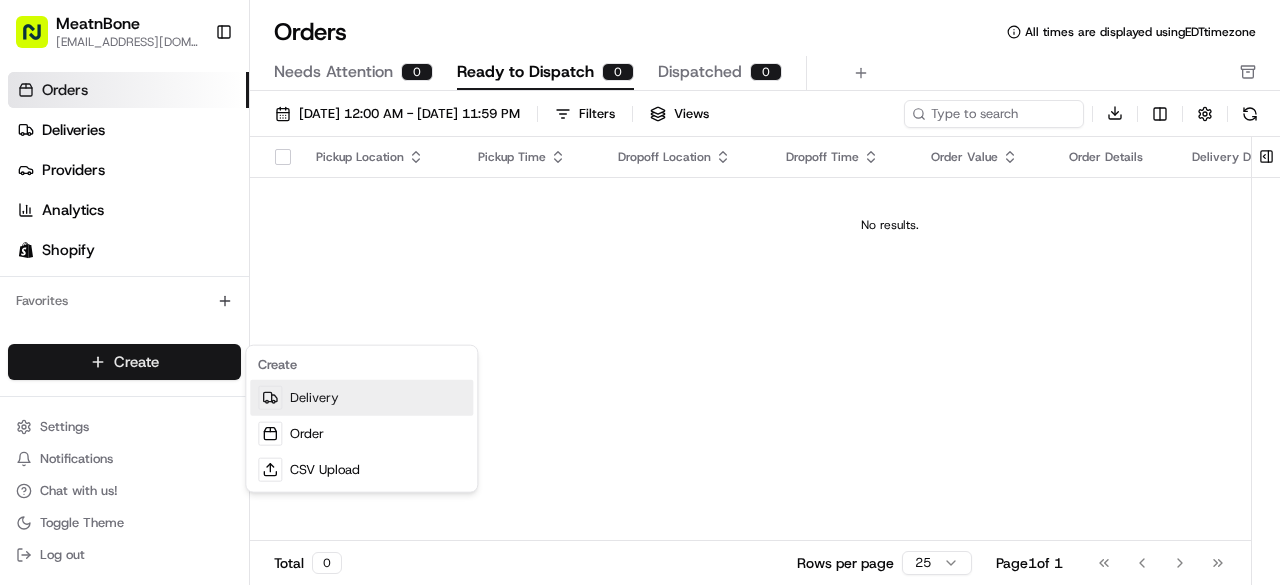 click on "Delivery" at bounding box center (361, 398) 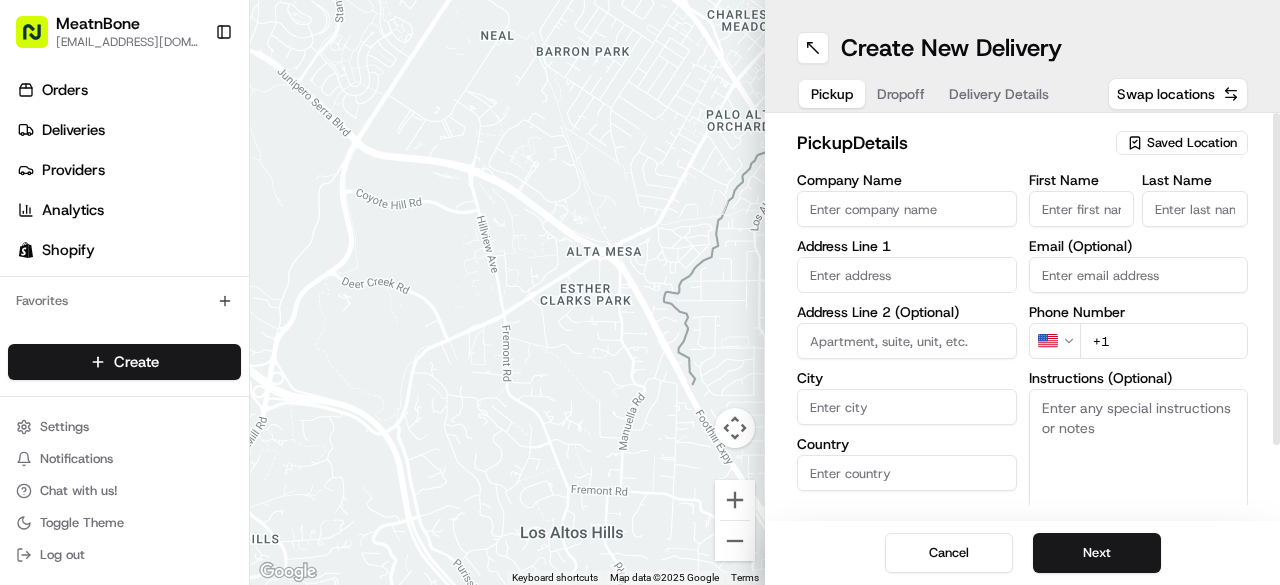click on "Saved Location" at bounding box center [1182, 143] 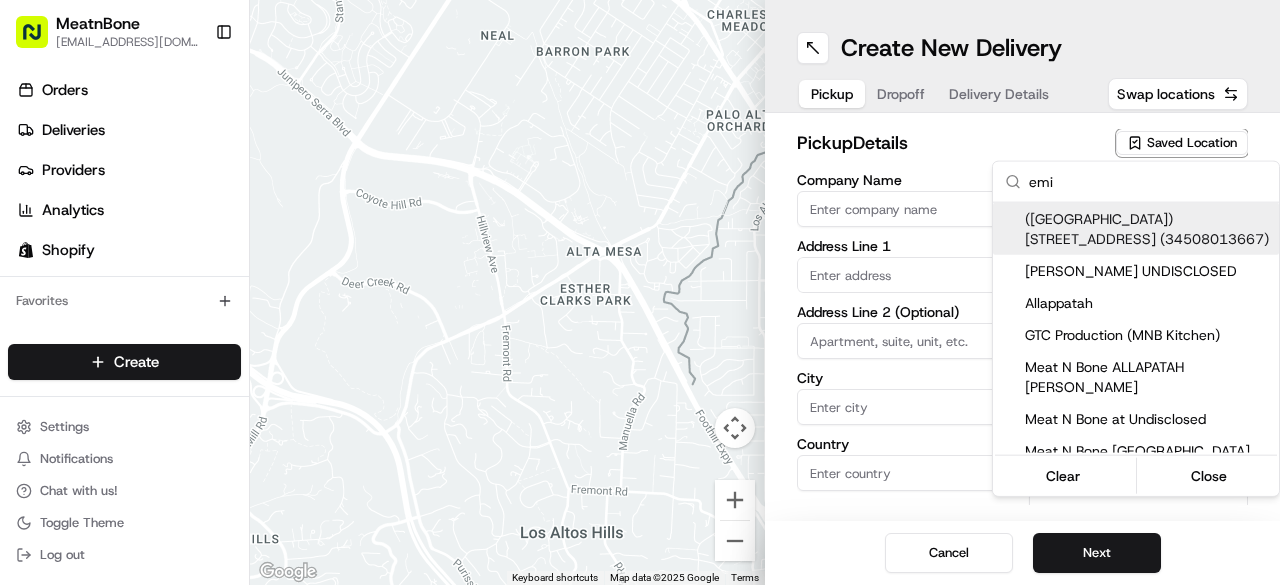 type on "[PERSON_NAME]" 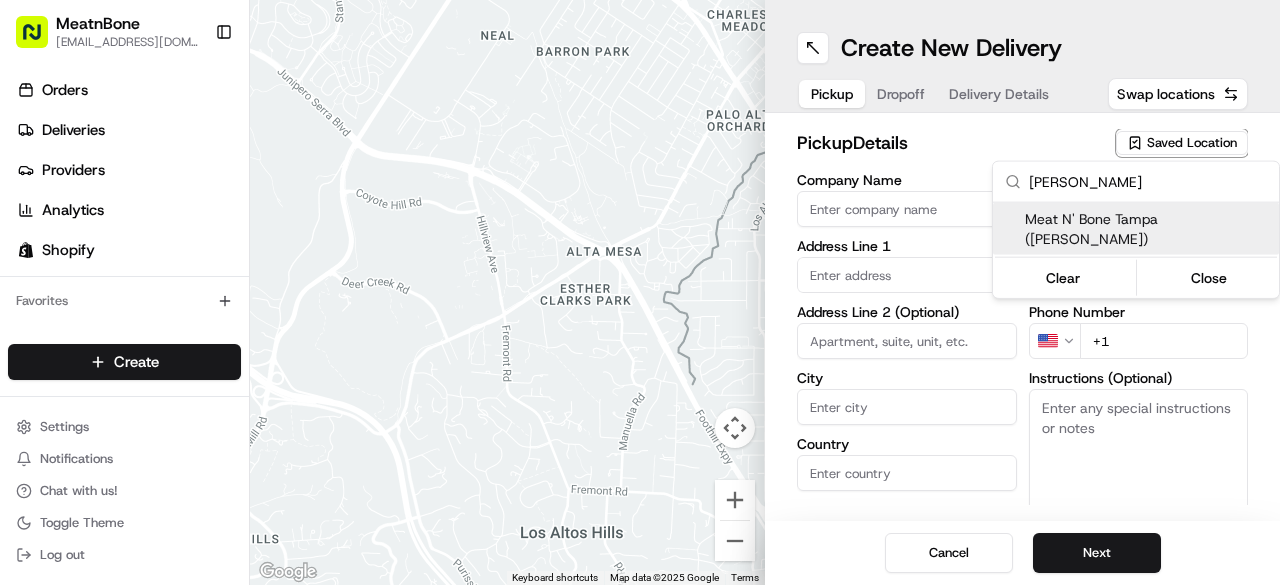 type on "Meat N' Bone Tampa ([PERSON_NAME])" 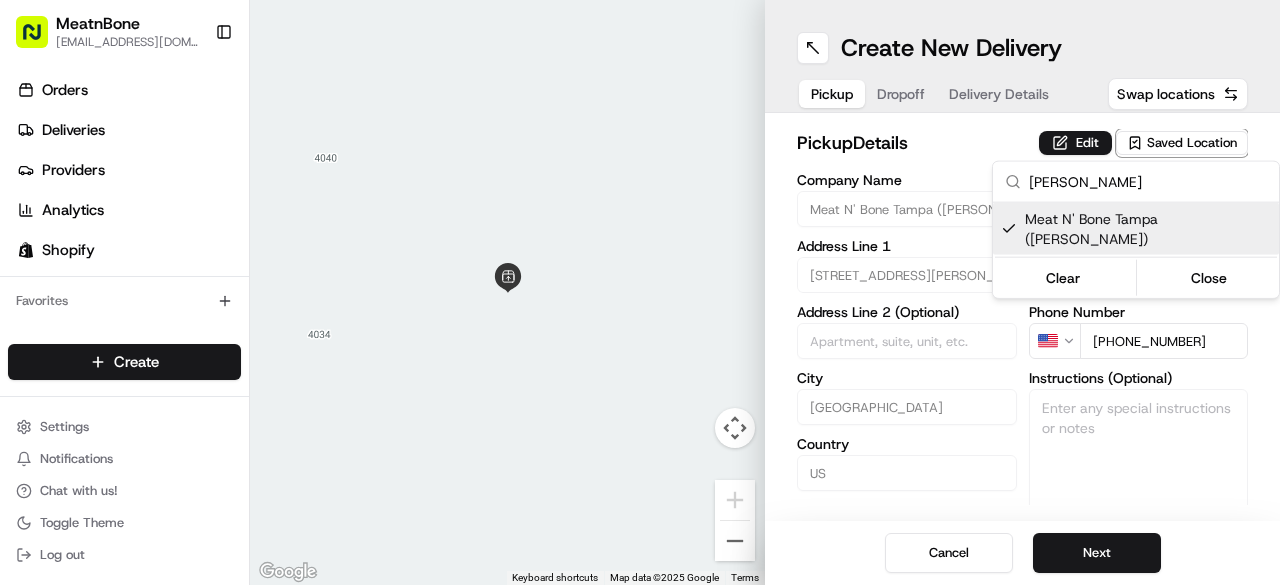type on "[PERSON_NAME]" 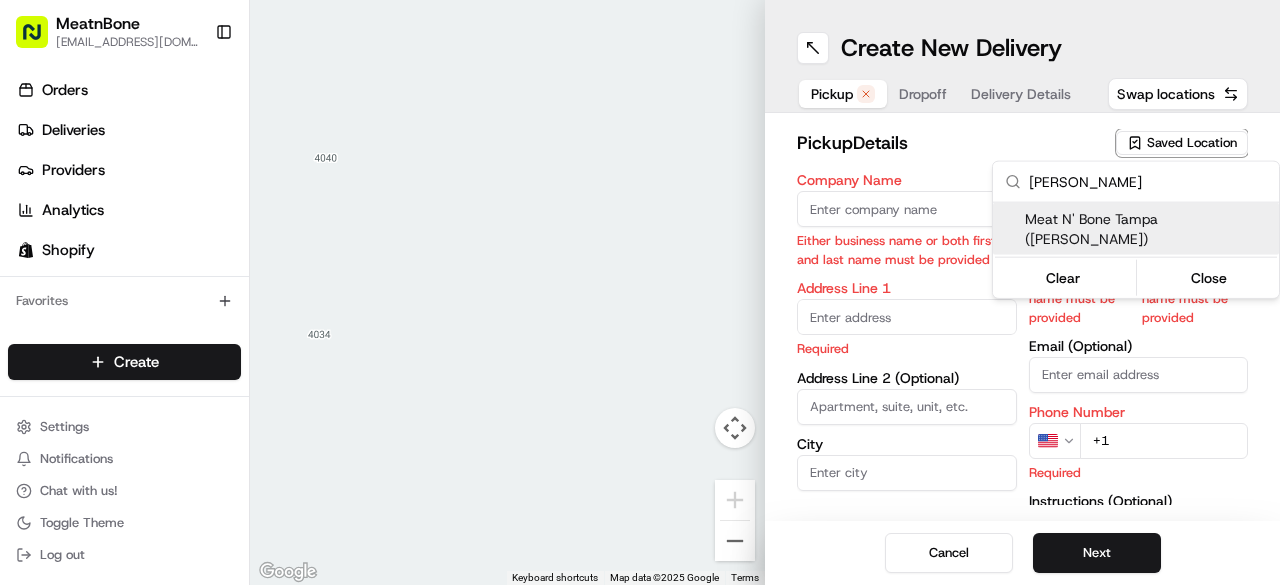 click on "Meat N' Bone Tampa ([PERSON_NAME])" at bounding box center [1148, 229] 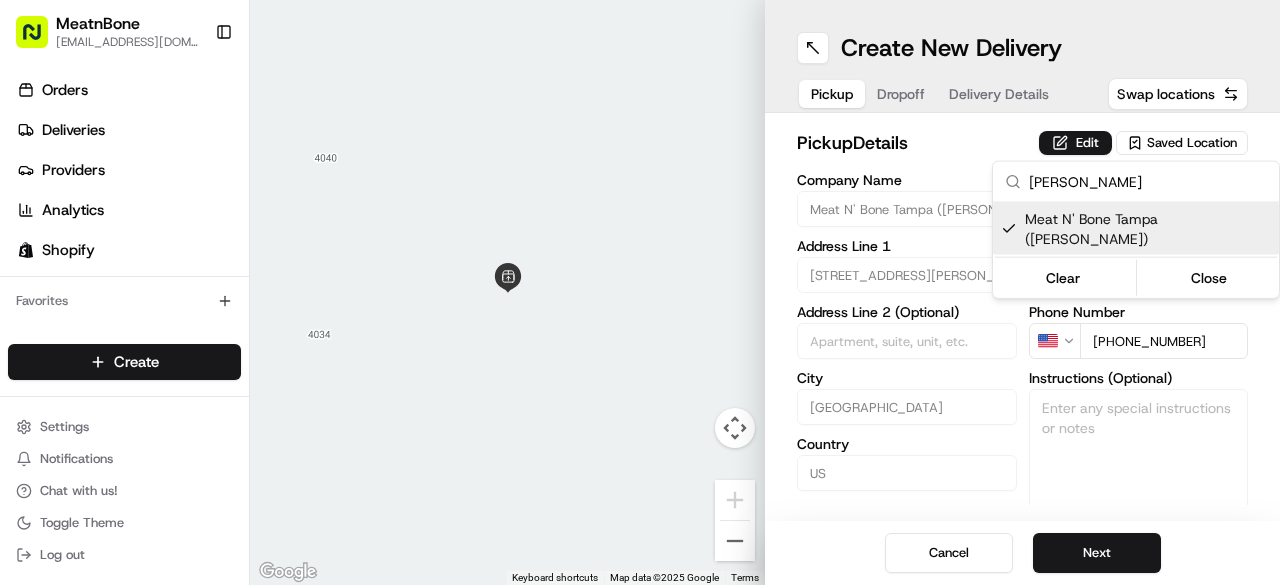 click on "MeatnBone [EMAIL_ADDRESS][DOMAIN_NAME] Toggle Sidebar Orders Deliveries Providers Analytics Shopify Favorites Main Menu Members & Organization Organization Users Roles Preferences Customization Tracking Orchestration Automations Dispatch Strategy Locations Pickup Locations Dropoff Locations Billing Billing Refund Requests Integrations Notification Triggers Webhooks API Keys Request Logs Create Settings Notifications Chat with us! Toggle Theme Log out To navigate the map with touch gestures double-tap and hold your finger on the map, then drag the map. ← Move left → Move right ↑ Move up ↓ Move down + Zoom in - Zoom out Home Jump left by 75% End Jump right by 75% Page Up Jump up by 75% Page Down Jump down by 75% Keyboard shortcuts Map Data Map data ©2025 Google Map data ©2025 Google 2 m  Click to toggle between metric and imperial units Terms Report a map error Create New Delivery Pickup Dropoff Delivery Details Swap locations pickup  Details  Edit Saved Location Company Name Address Line 1" at bounding box center (640, 292) 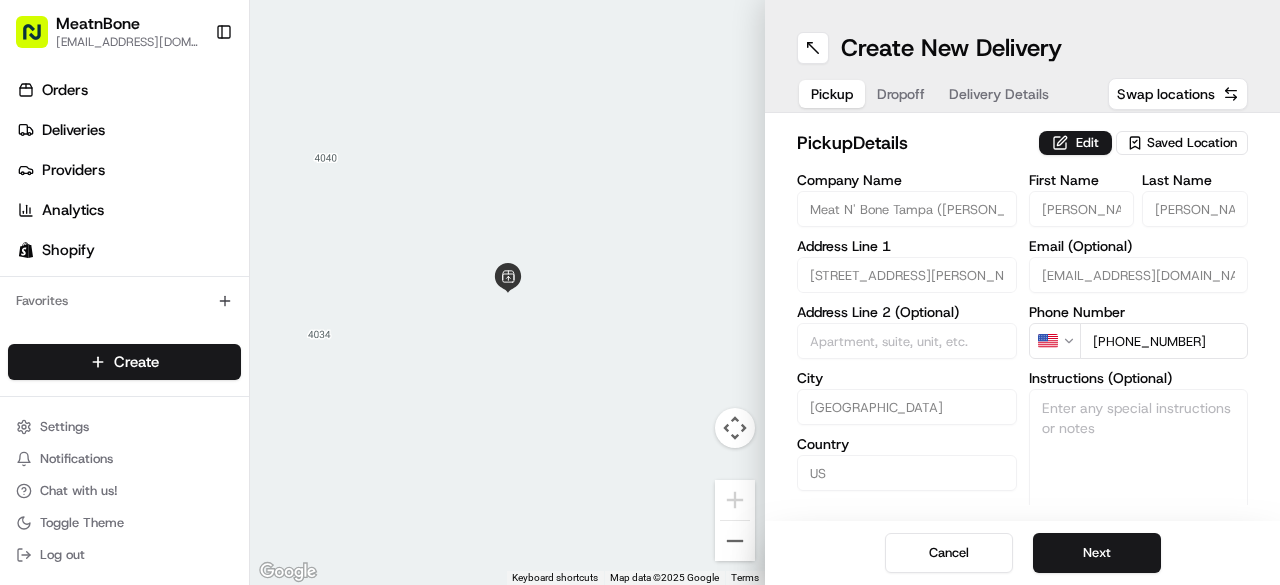 click on "Next" at bounding box center [1097, 553] 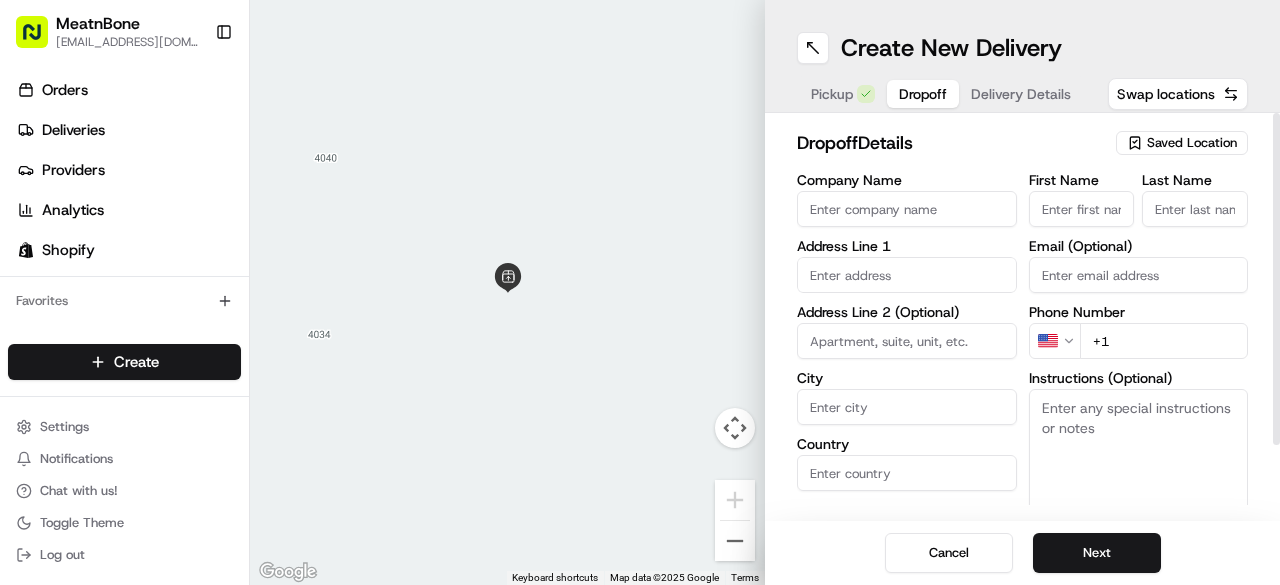 click at bounding box center [907, 275] 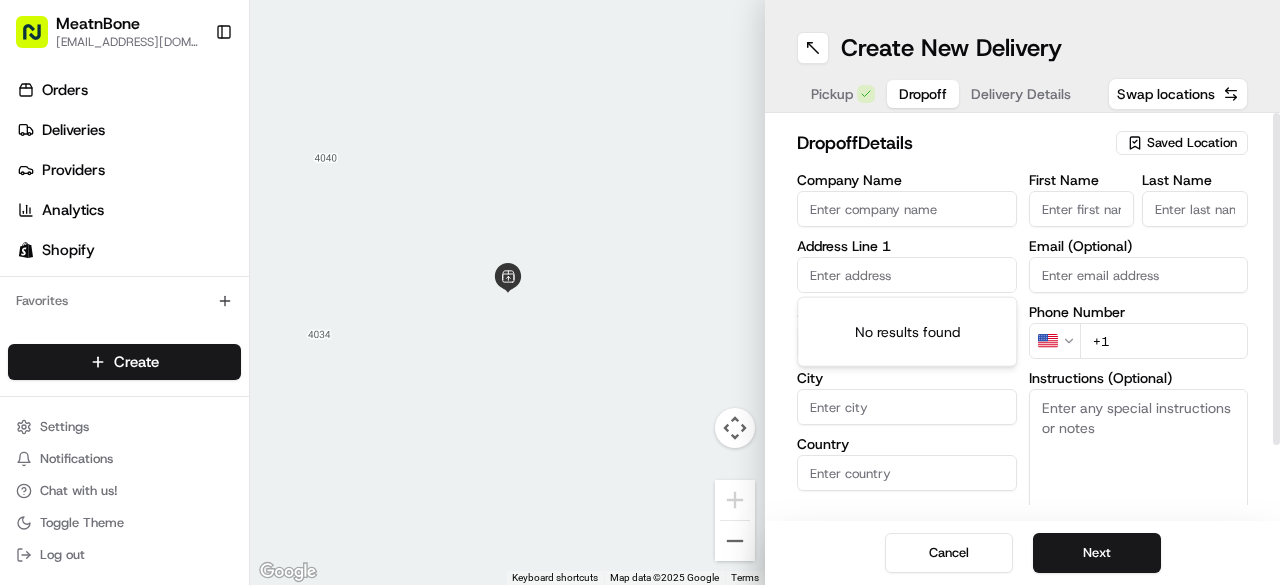 paste on "[STREET_ADDRESS]" 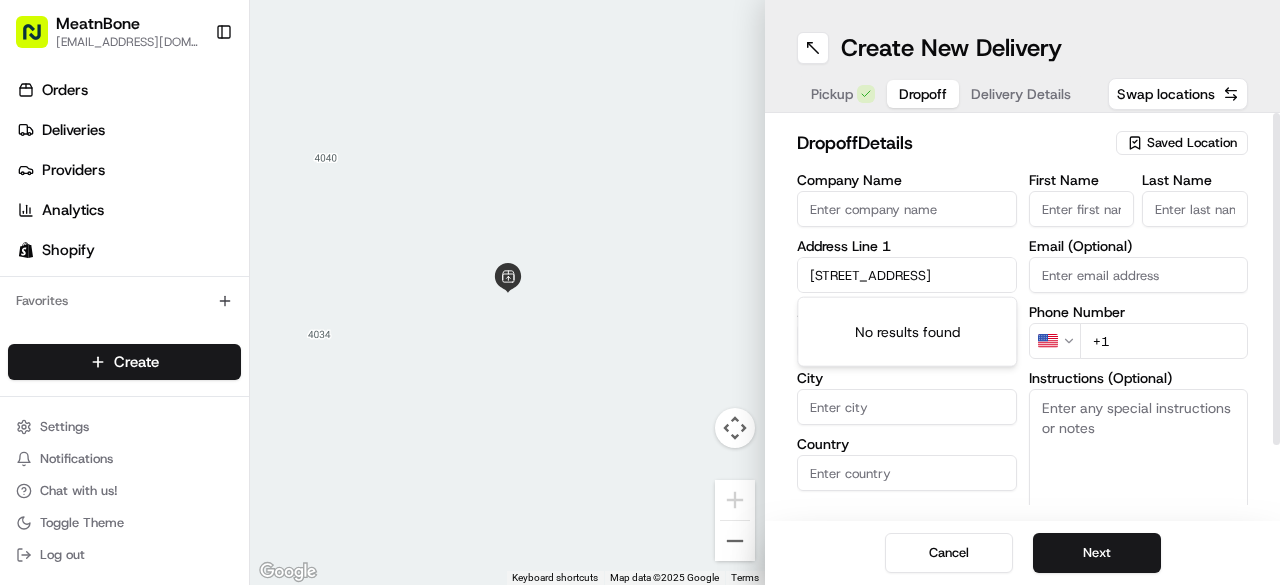 scroll, scrollTop: 0, scrollLeft: 77, axis: horizontal 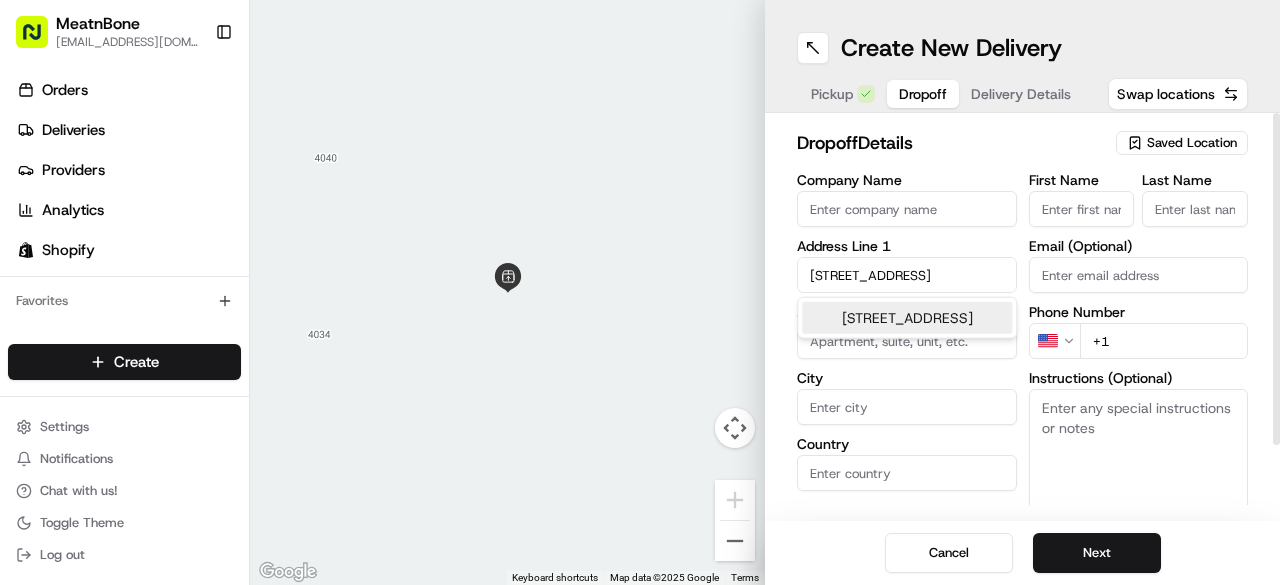 click on "[STREET_ADDRESS]" at bounding box center (907, 318) 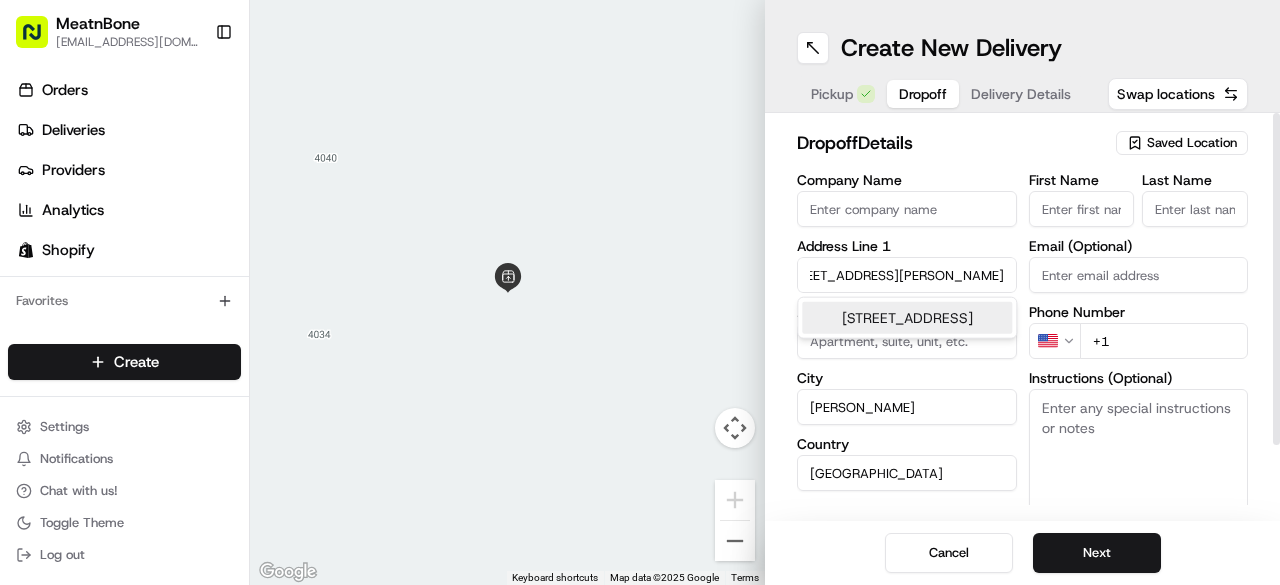 type on "[STREET_ADDRESS]" 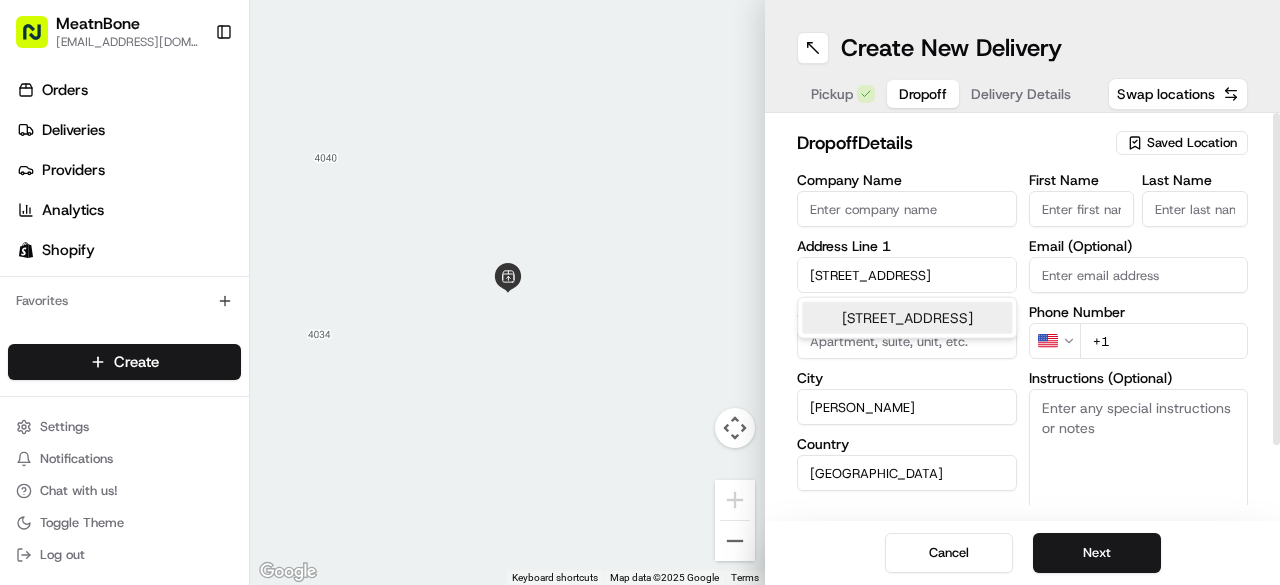 scroll, scrollTop: 0, scrollLeft: 0, axis: both 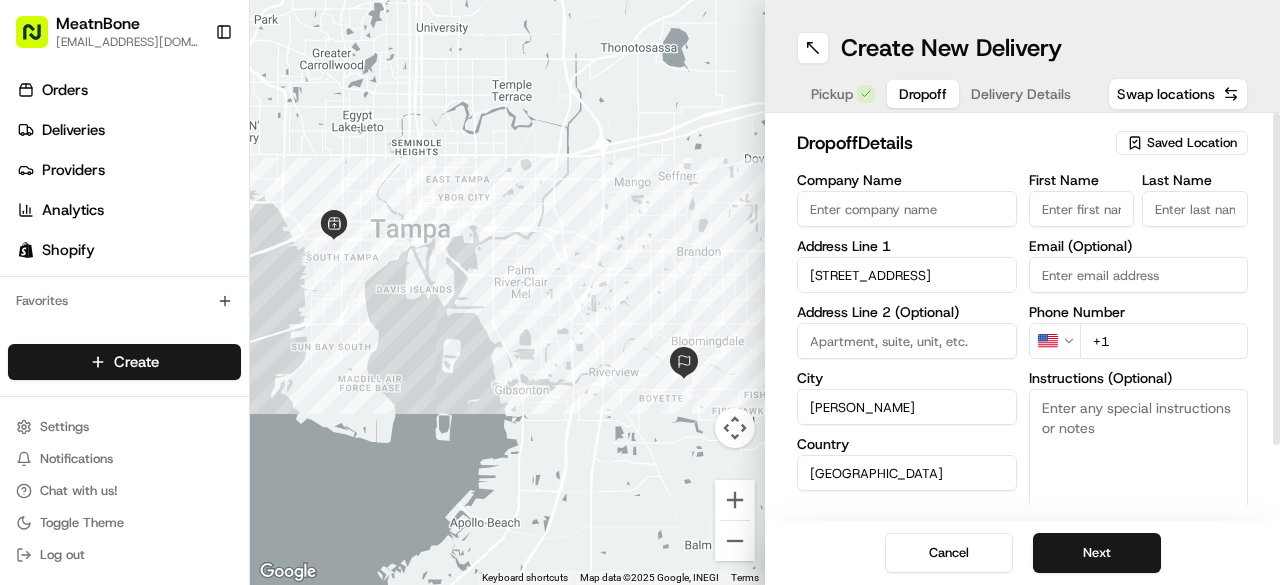 click on "First Name" at bounding box center (1082, 209) 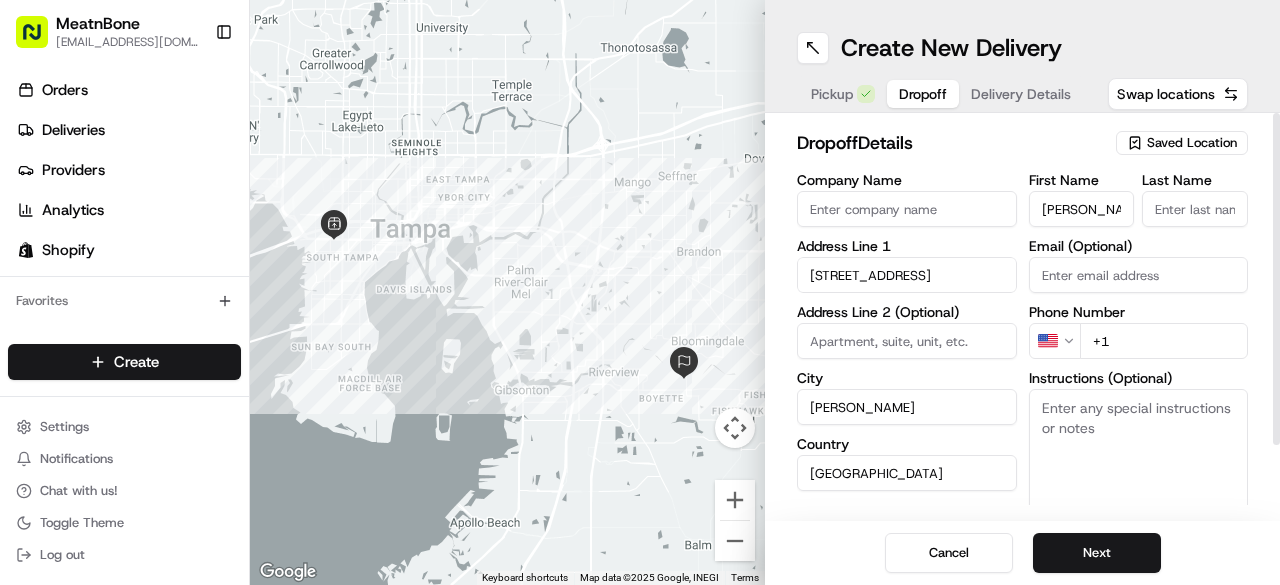 type on "[PERSON_NAME]" 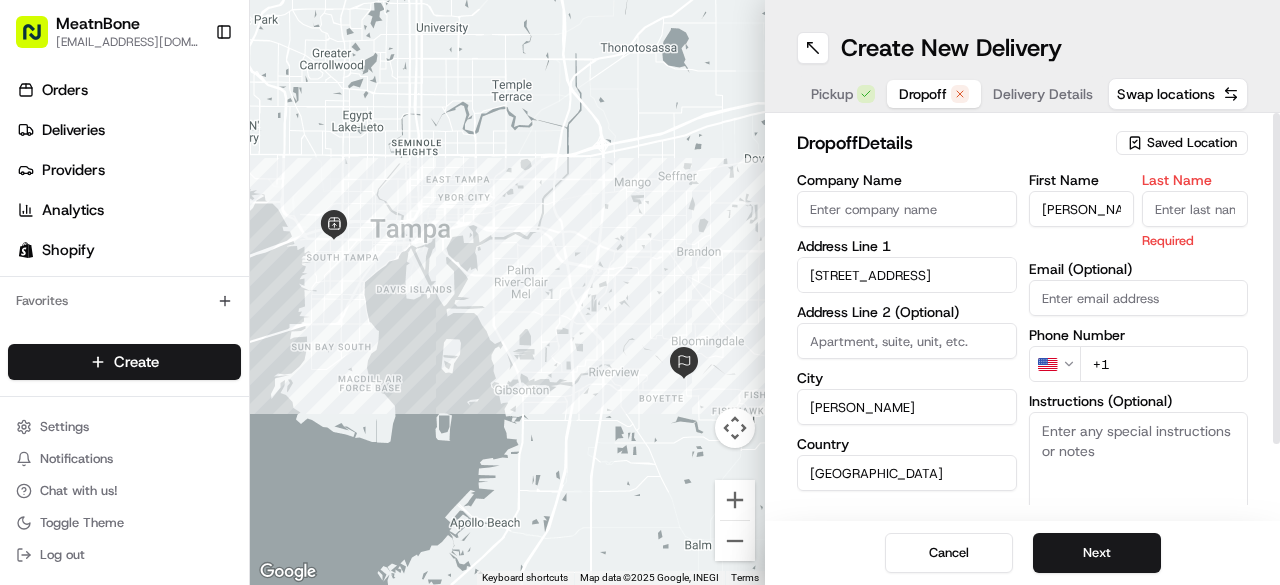 click on "Last Name" at bounding box center [1195, 209] 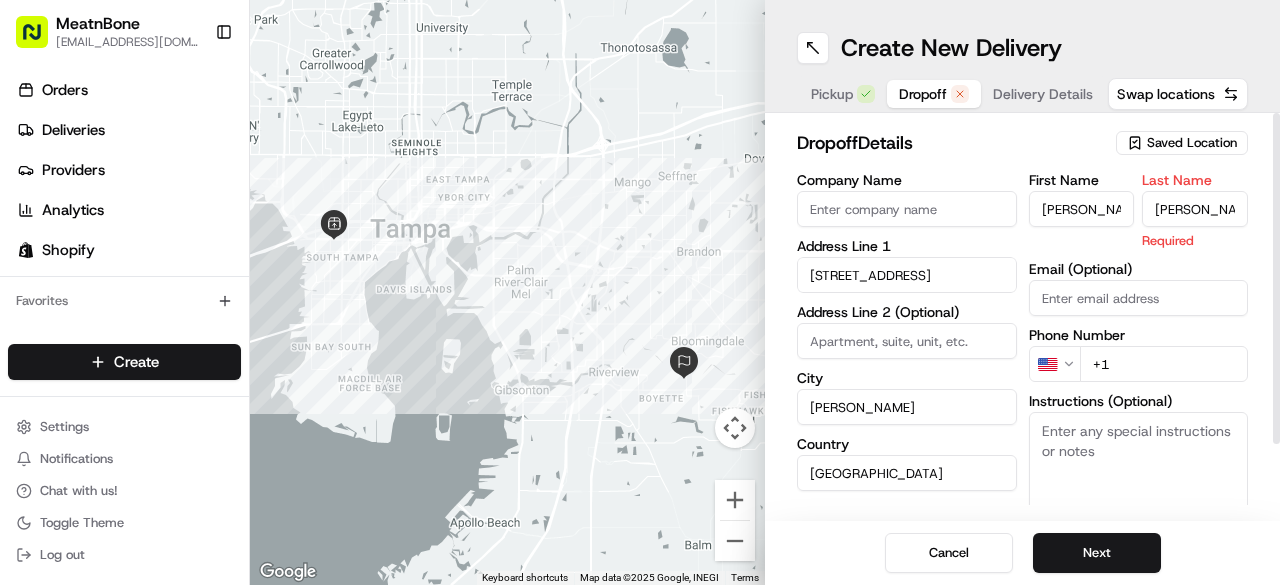 type on "[PERSON_NAME]" 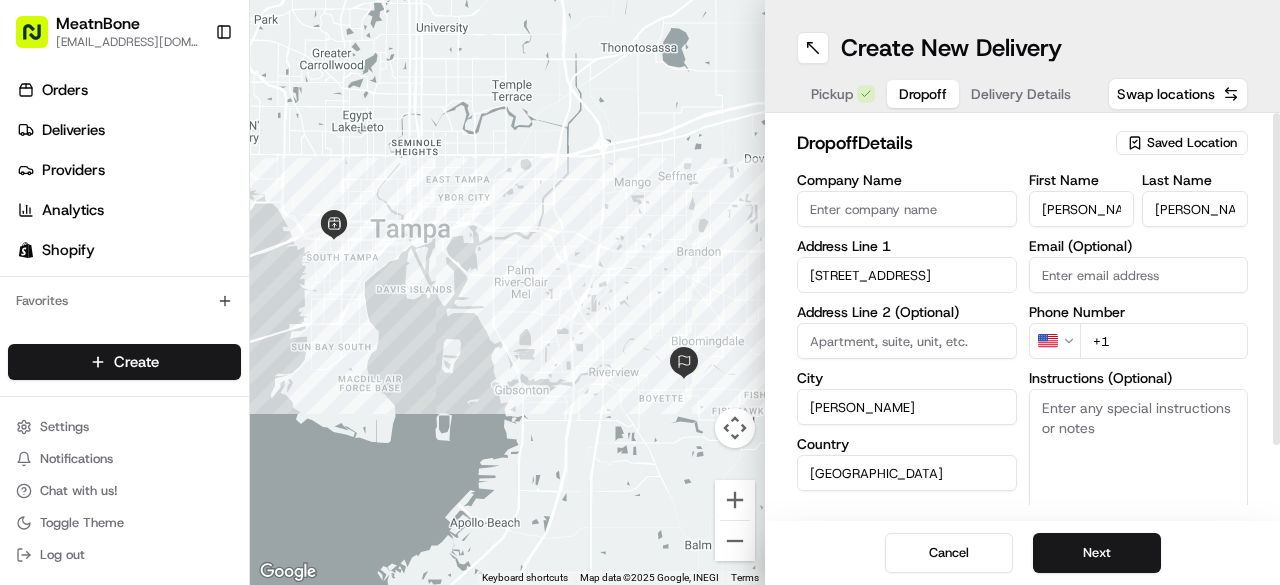 click on "+1" at bounding box center (1164, 341) 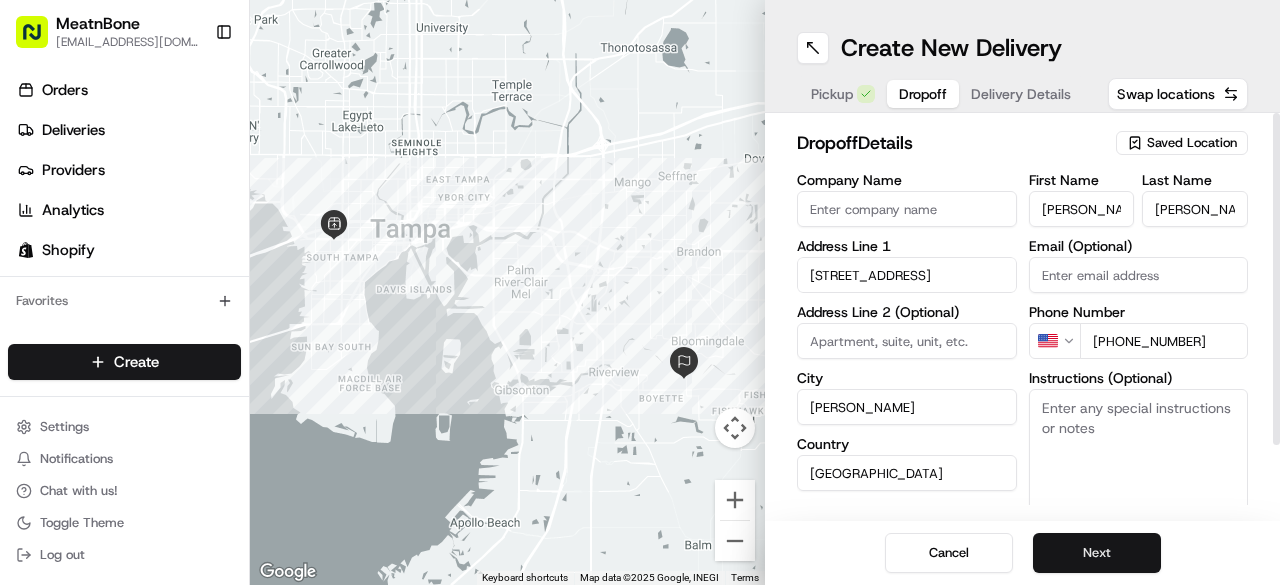 click on "Next" at bounding box center (1097, 553) 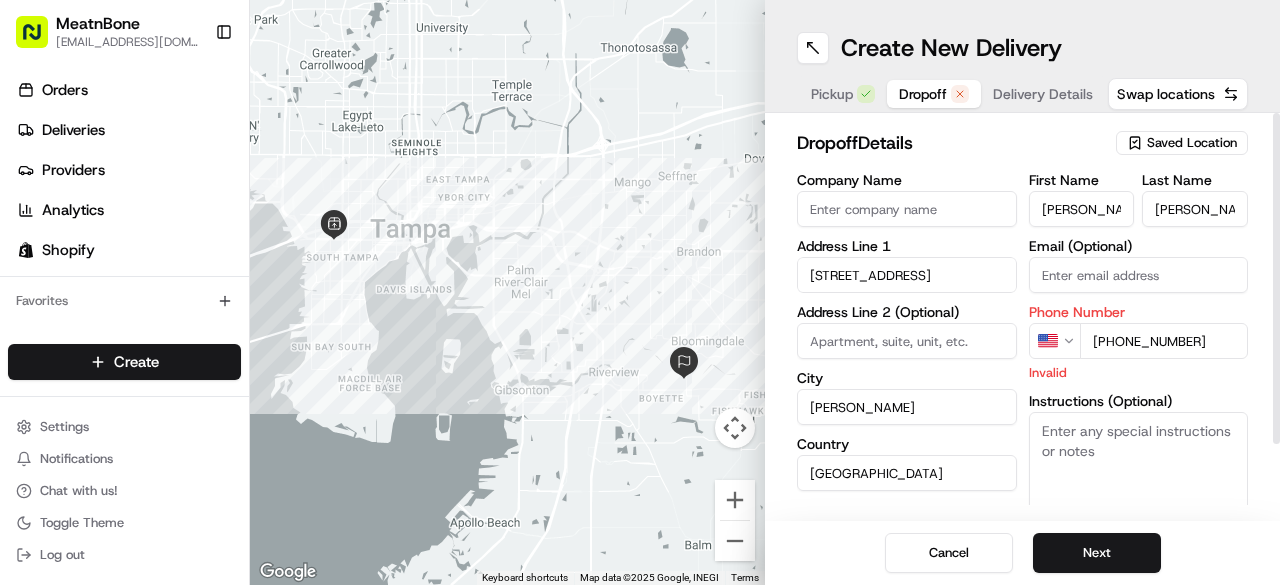click on "[PHONE_NUMBER]" at bounding box center [1164, 341] 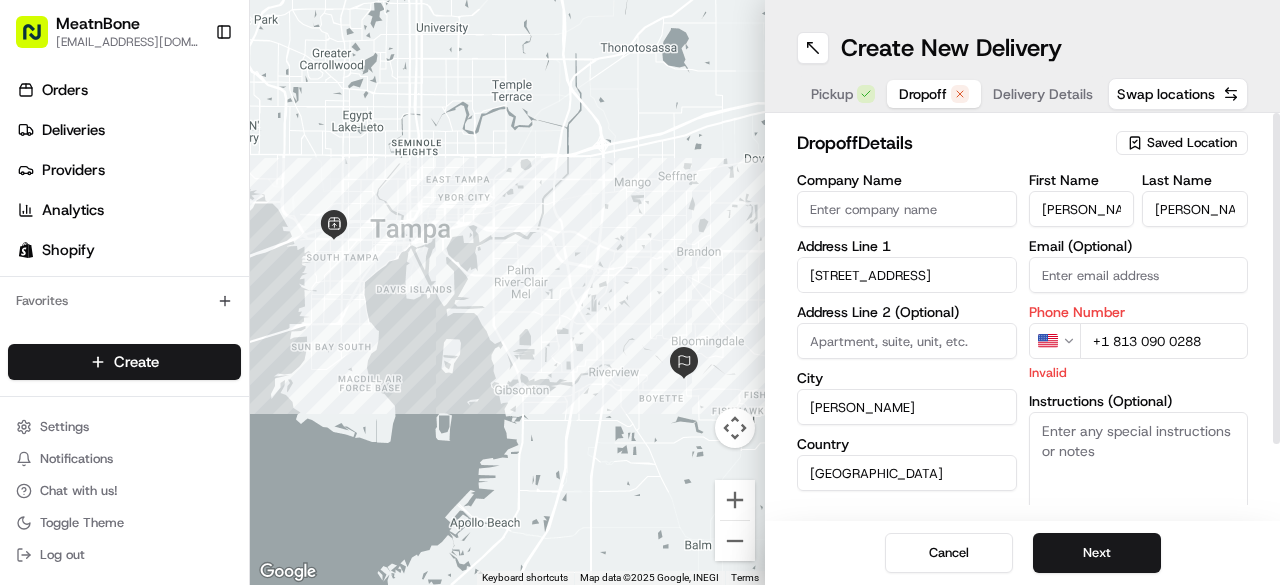 type on "+1 813 090 0288" 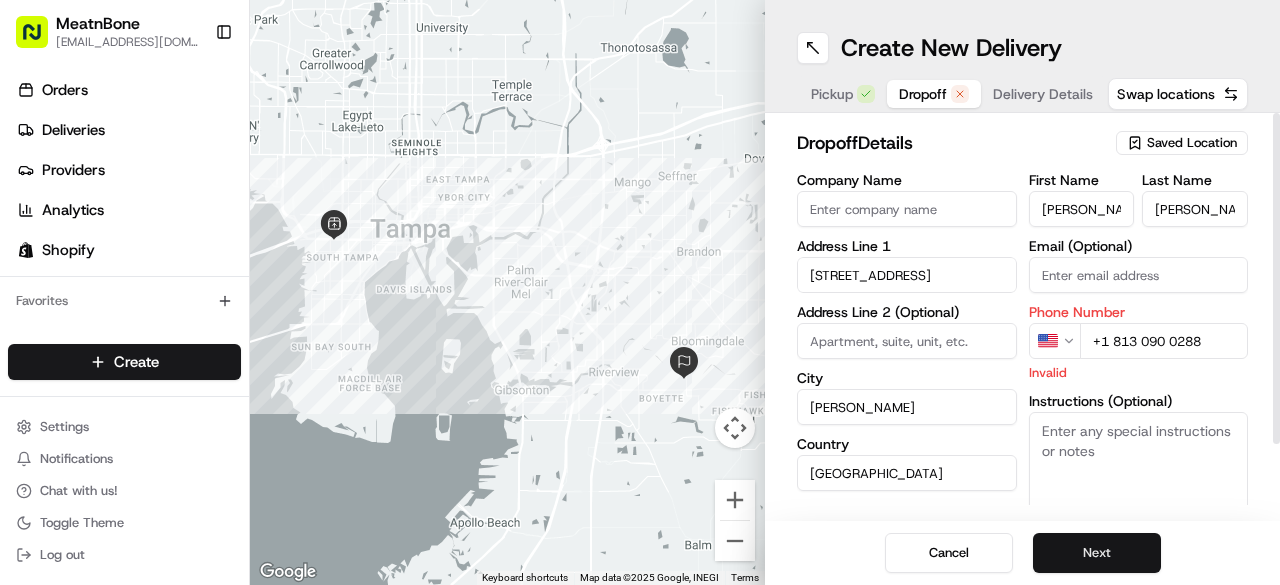 click on "Next" at bounding box center [1097, 553] 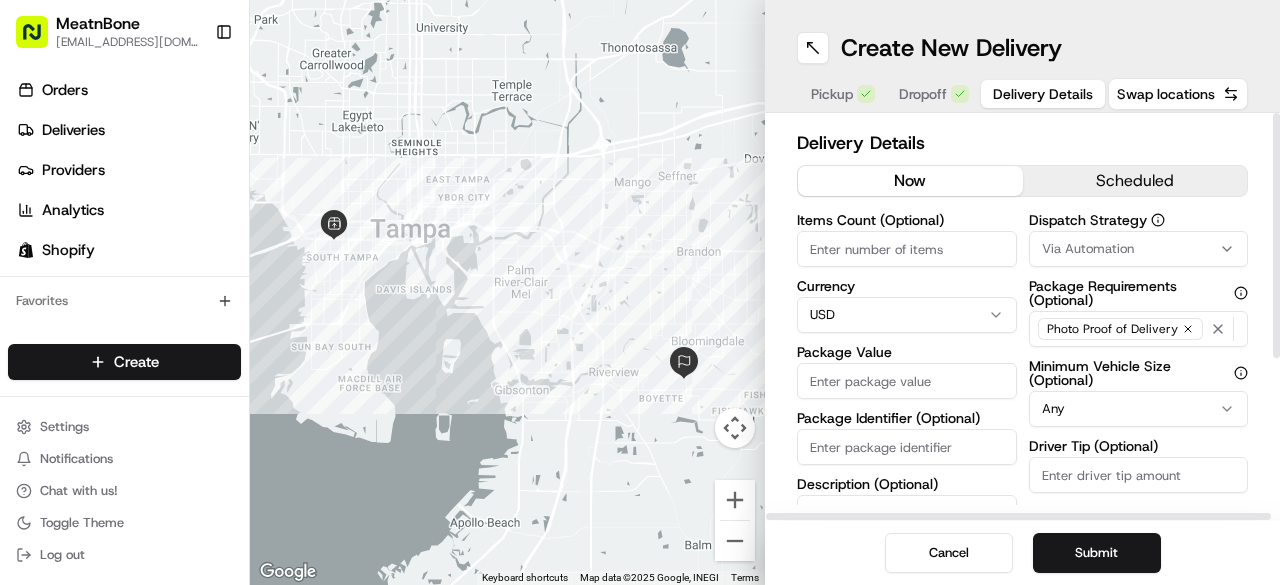 click on "Items Count (Optional)" at bounding box center [907, 249] 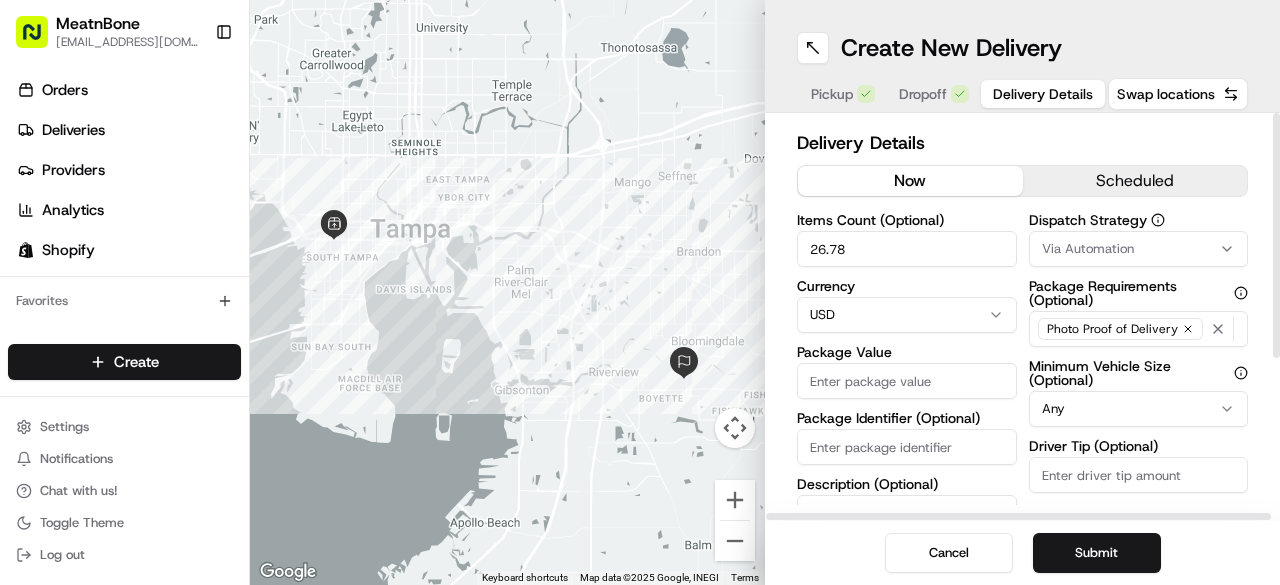 click on "26.78" at bounding box center [907, 249] 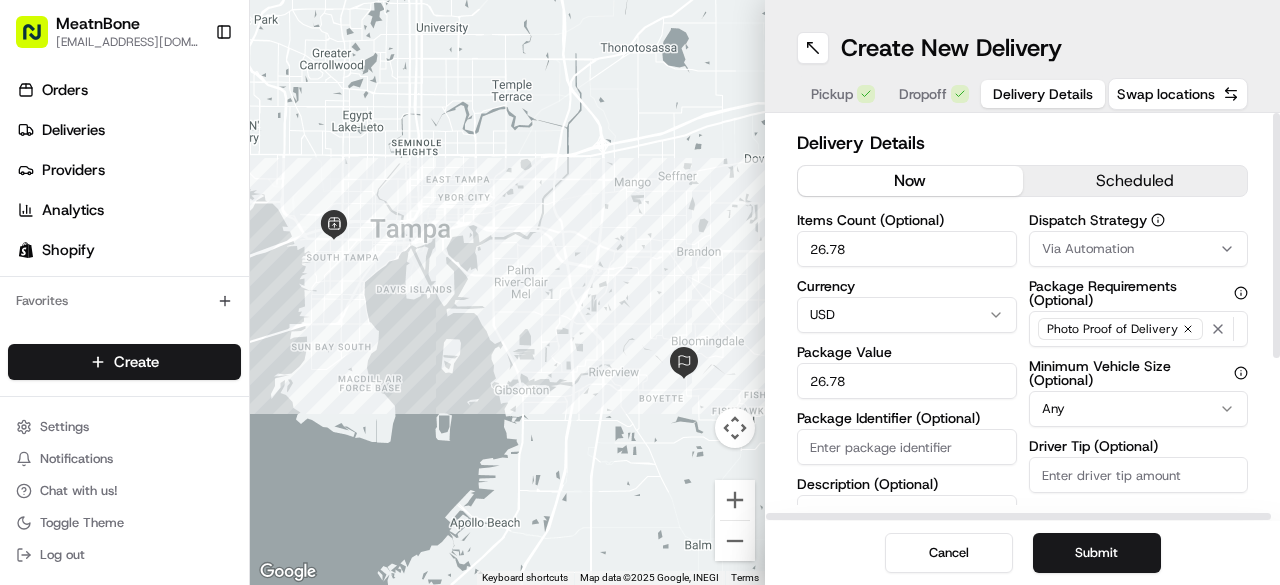type on "26.78" 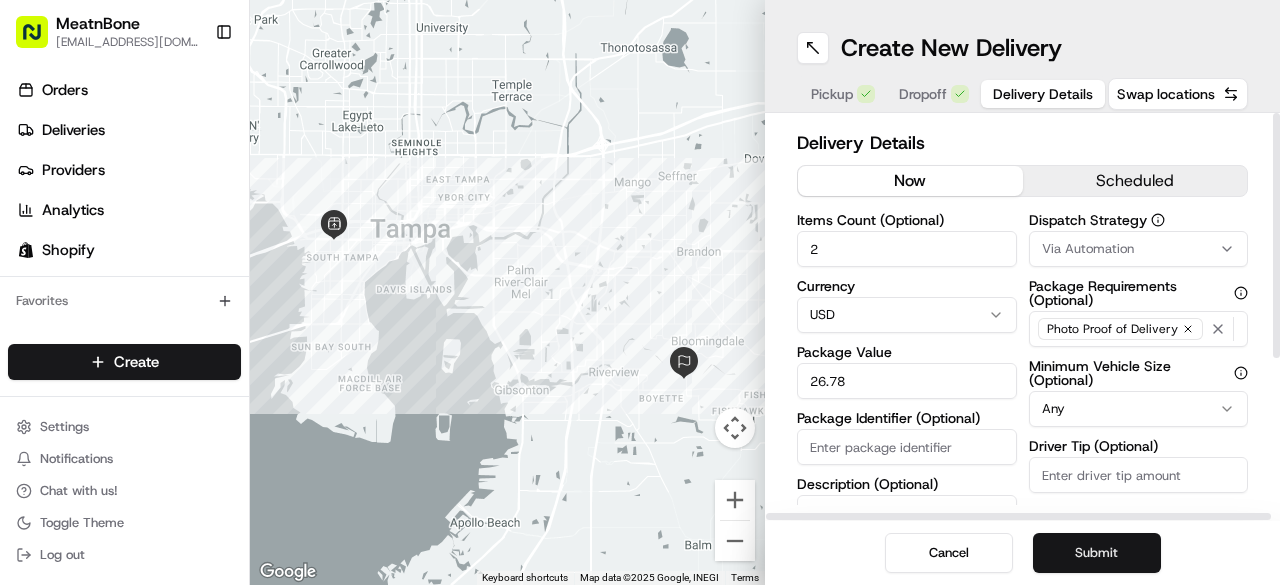type on "2" 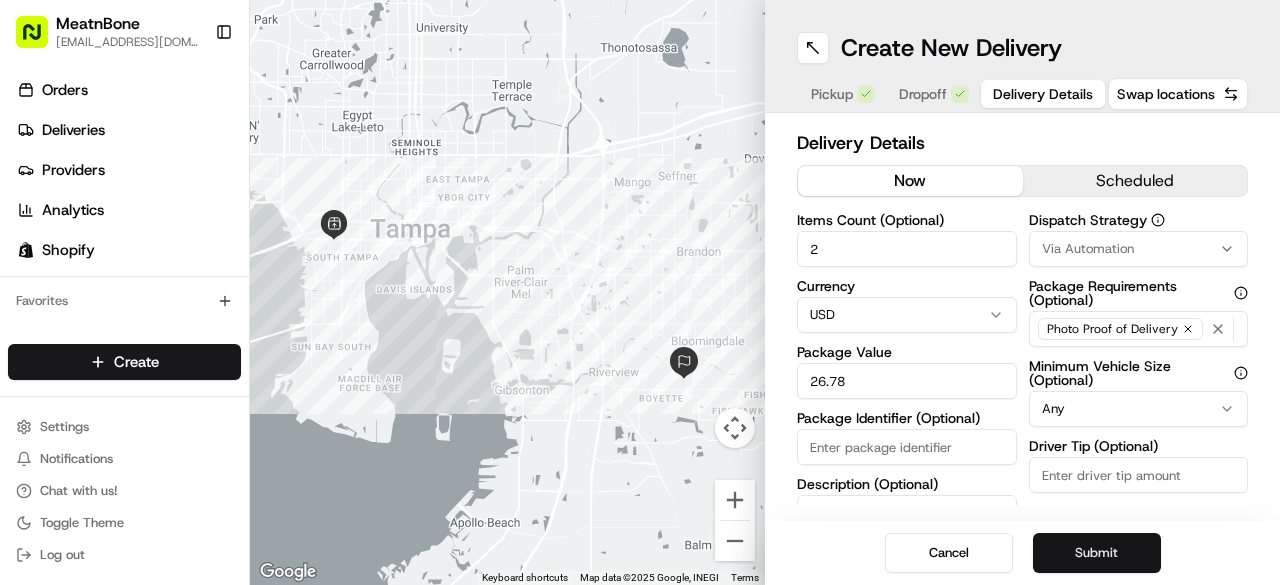 click on "Submit" at bounding box center [1097, 553] 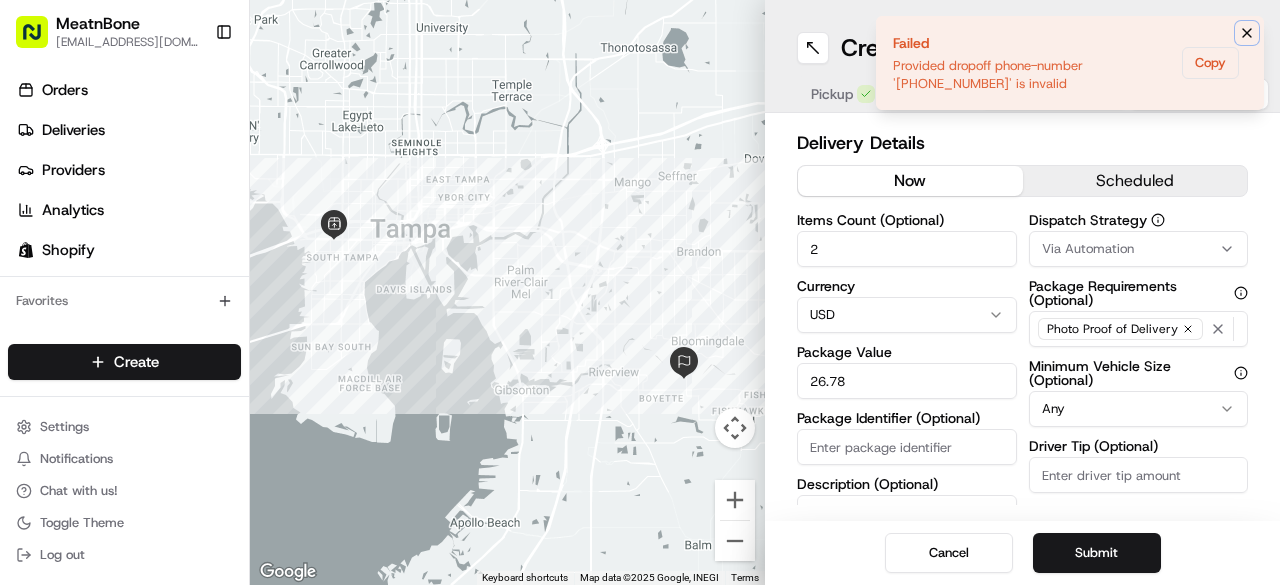 click 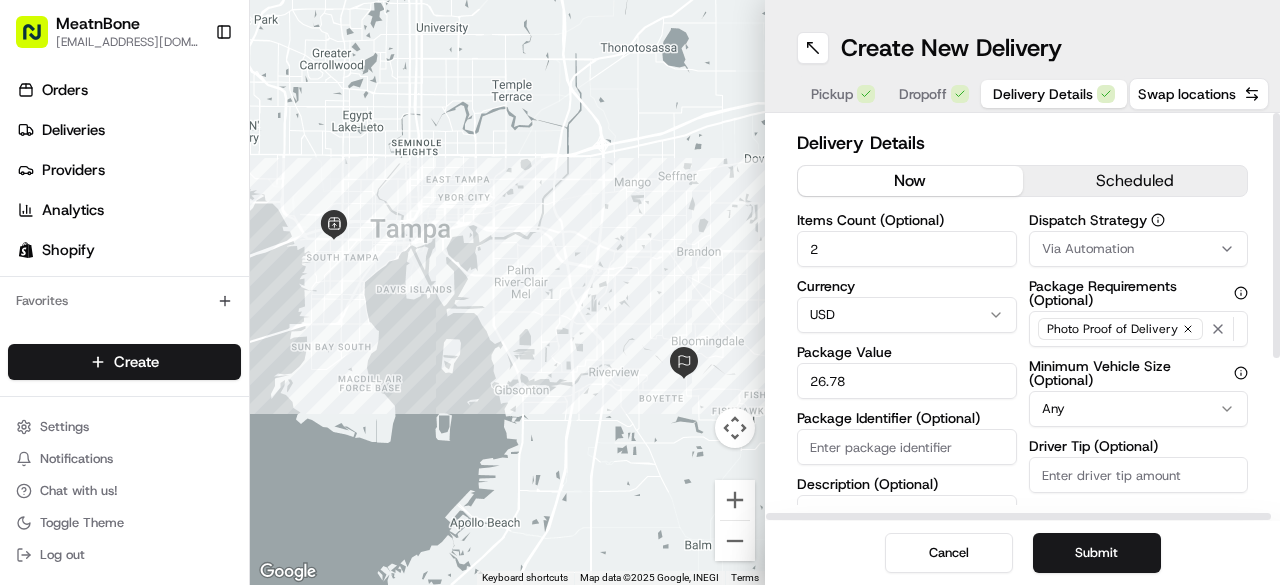click on "Dropoff" at bounding box center [923, 94] 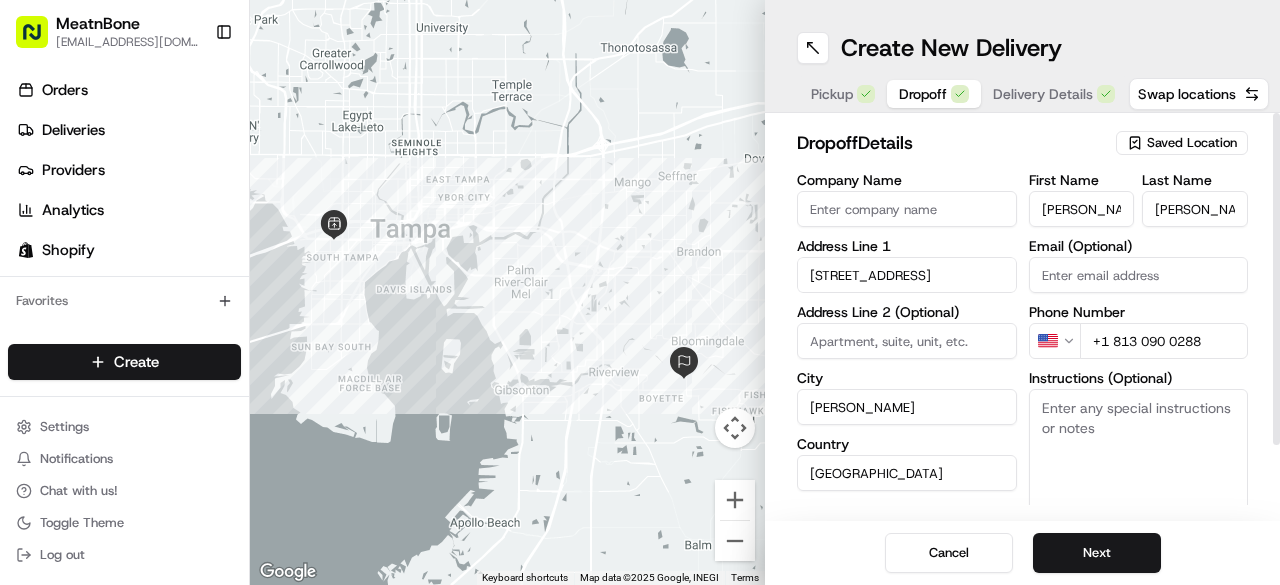 click on "+1 813 090 0288" at bounding box center [1164, 341] 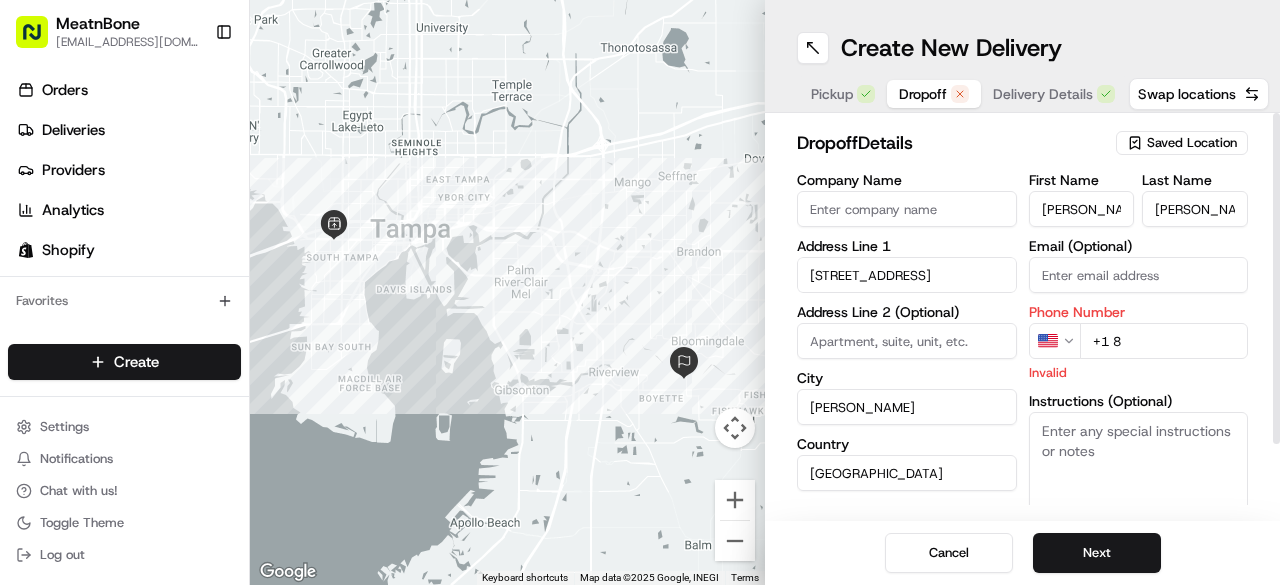 type on "+1 813 090 0288" 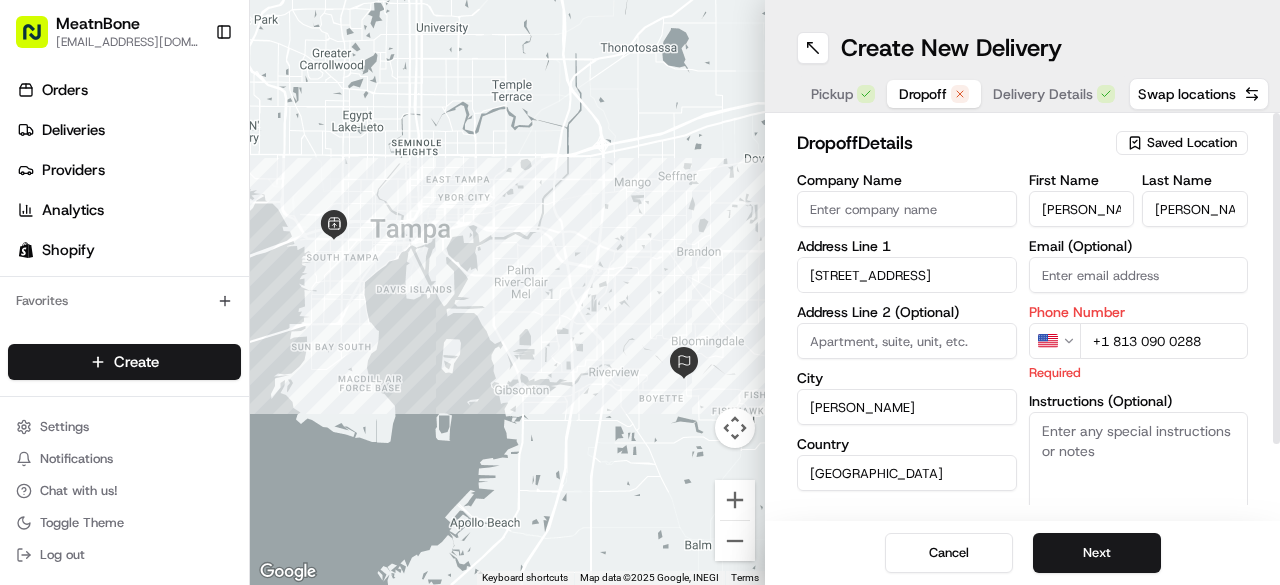 click on "+1 813 090 0288" at bounding box center (1164, 341) 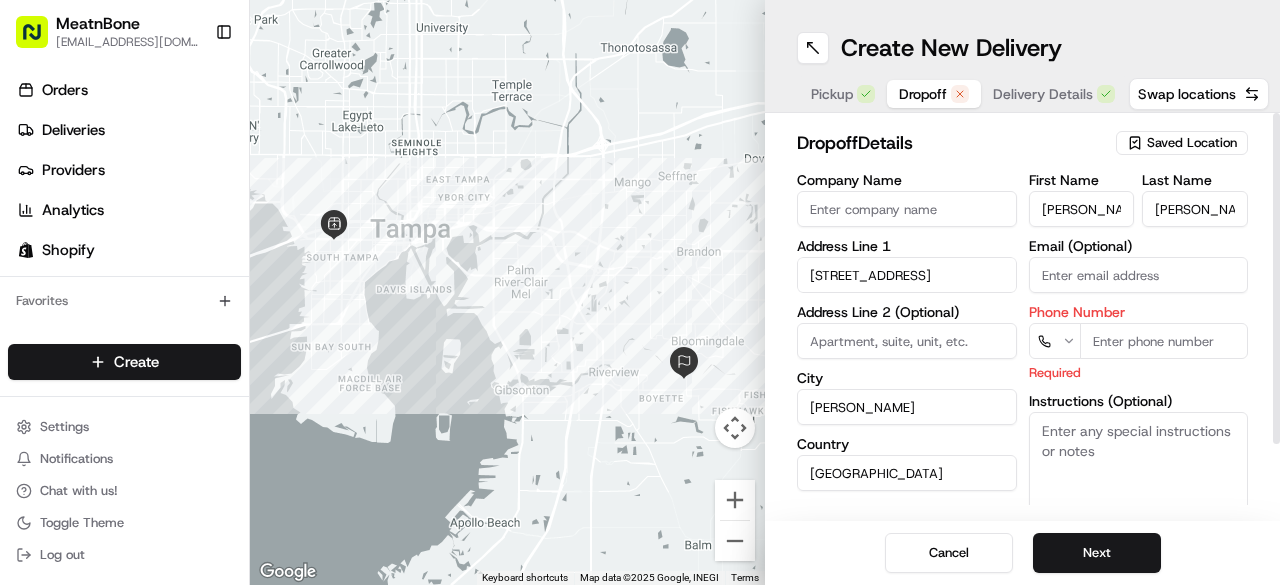 paste on "[PHONE_NUMBER]" 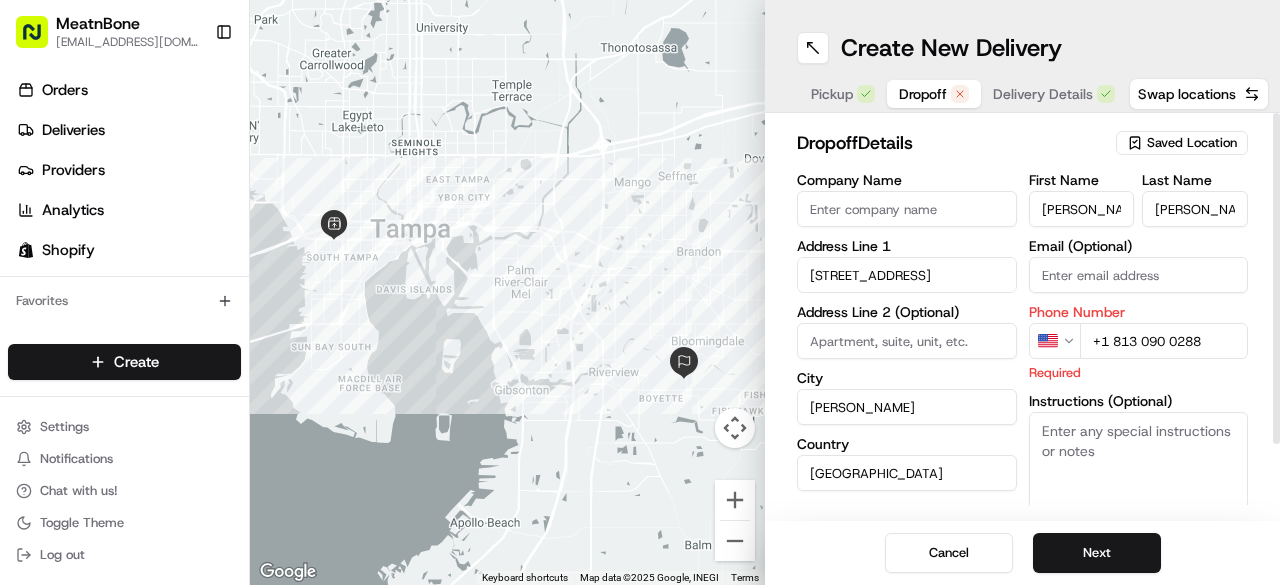 click on "Required" at bounding box center (1139, 372) 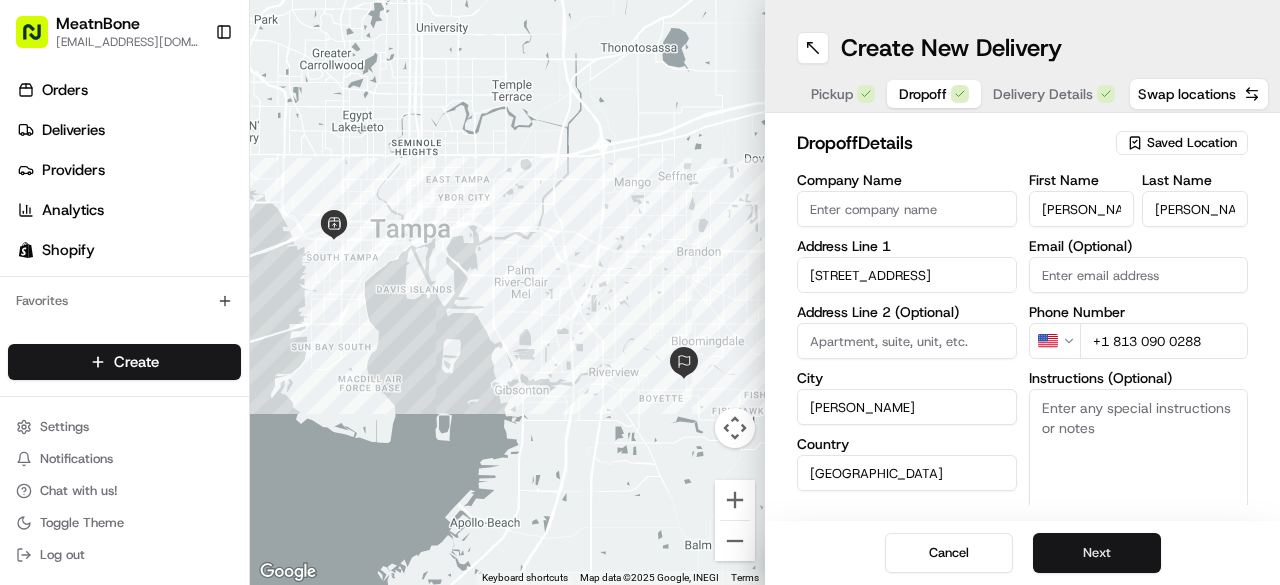 type on "+1 813 090 0288" 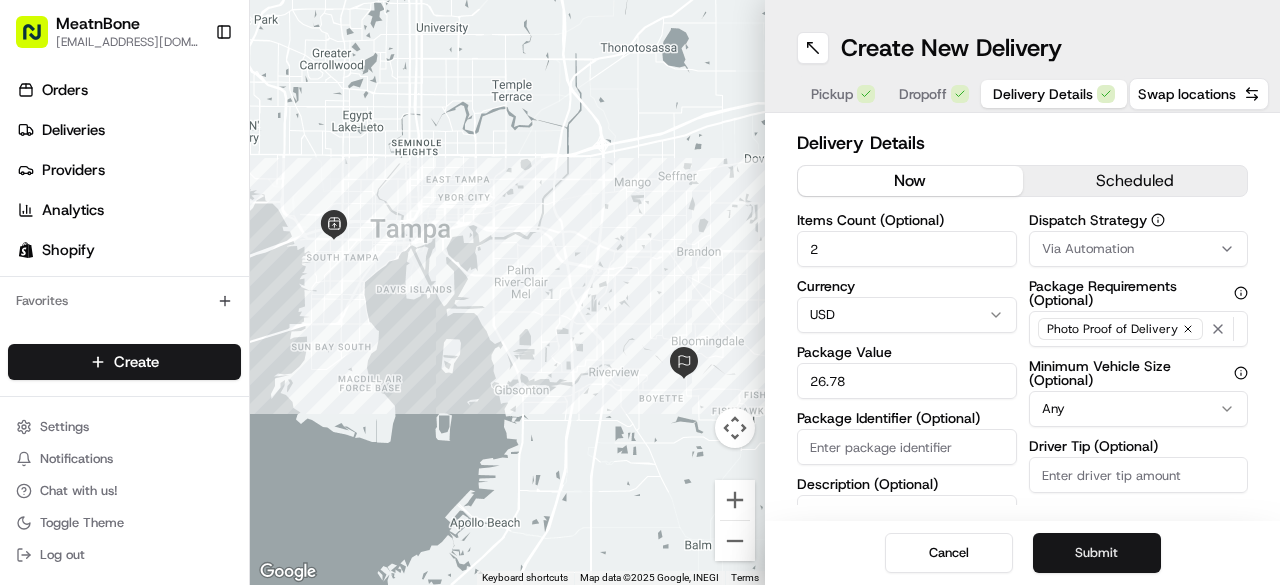 click on "Submit" at bounding box center [1097, 553] 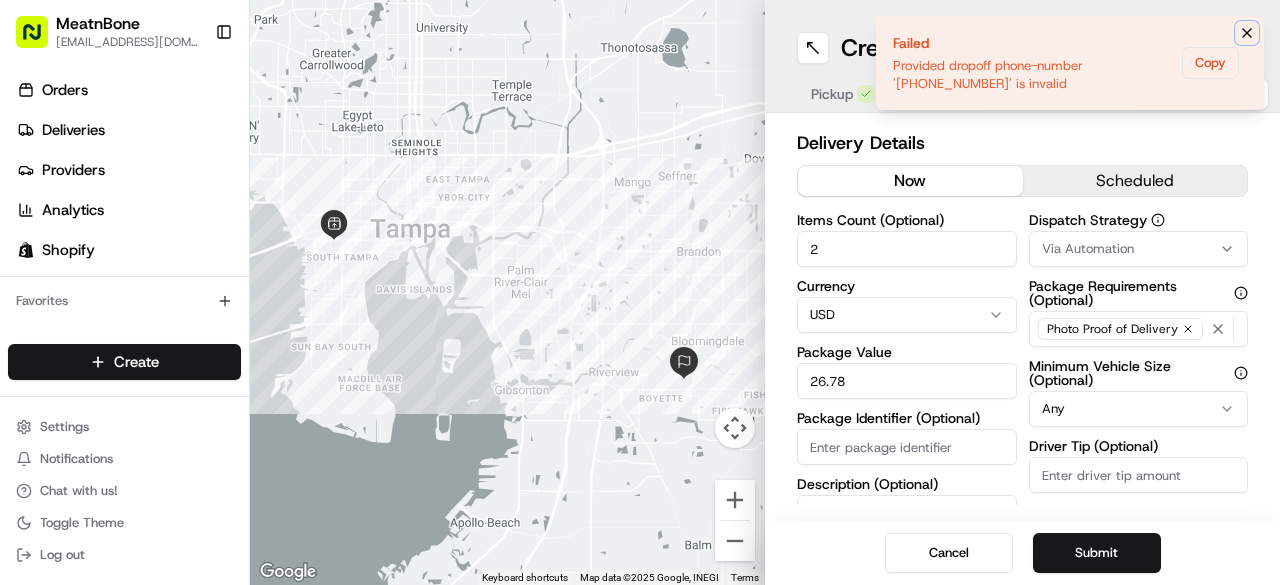 click 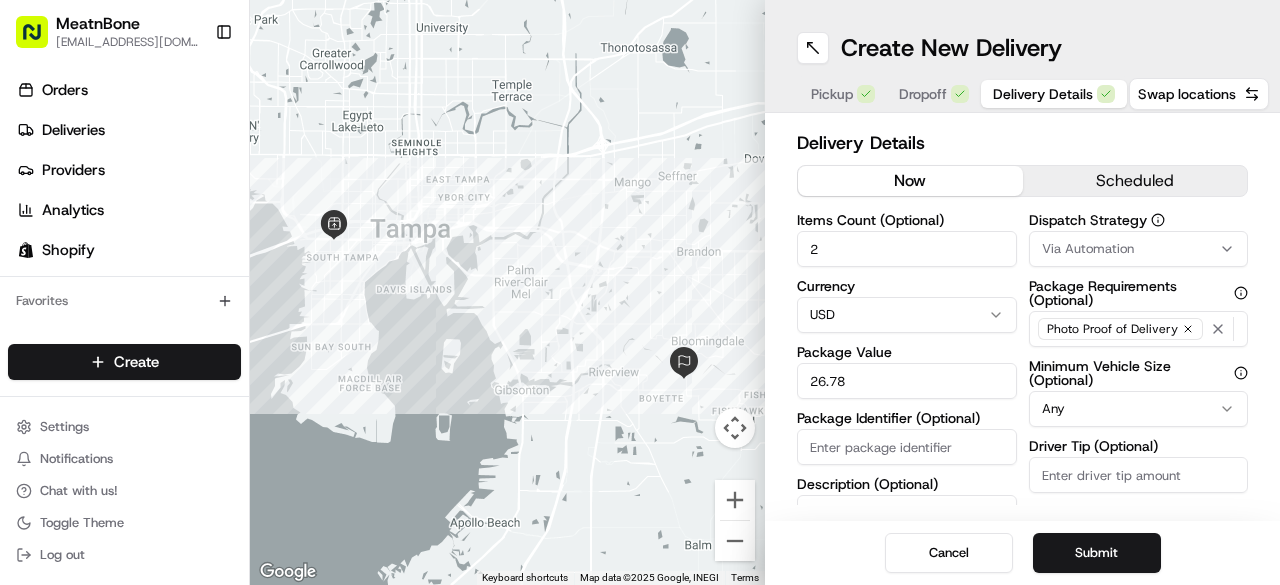 click on "Dropoff" at bounding box center (934, 94) 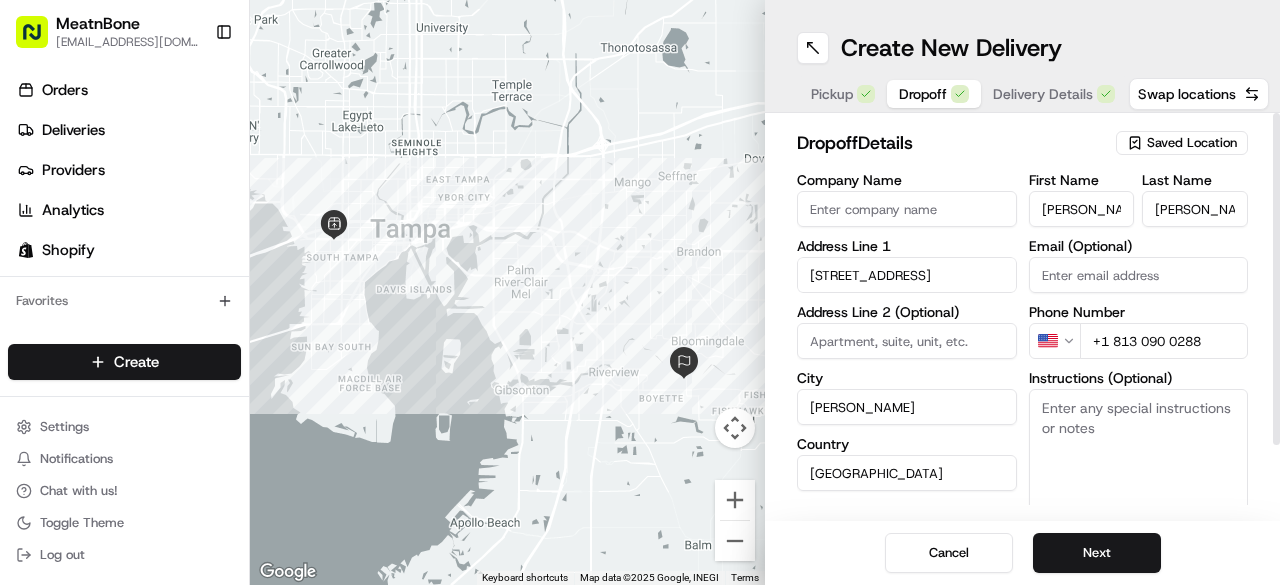 click on "+1 813 090 0288" at bounding box center [1164, 341] 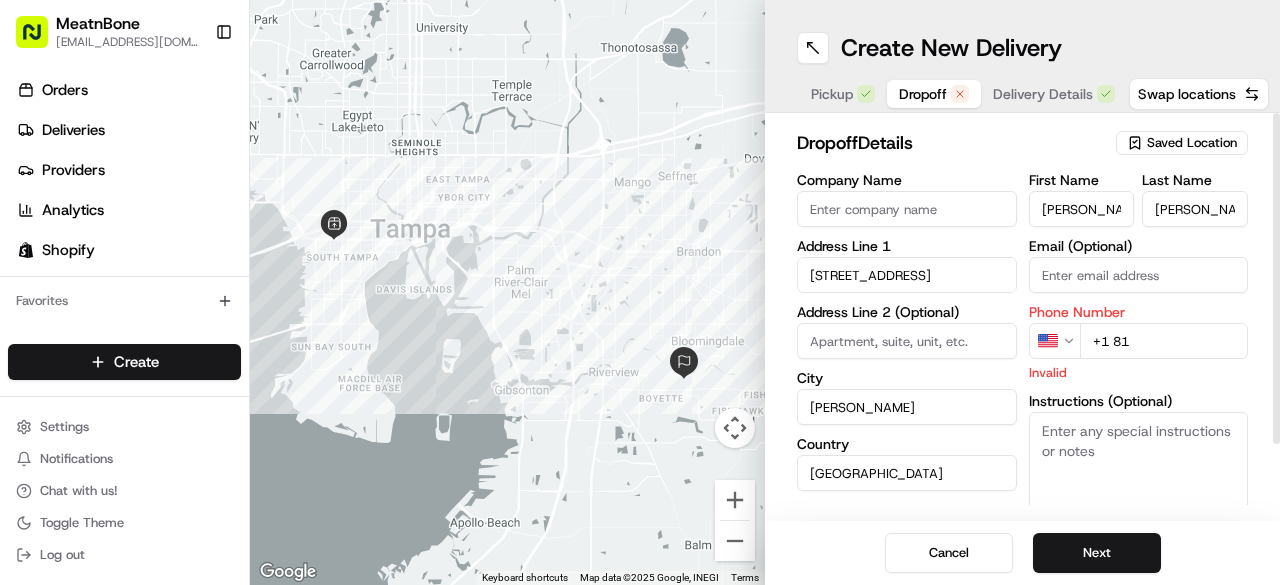click on "Invalid" at bounding box center (1139, 372) 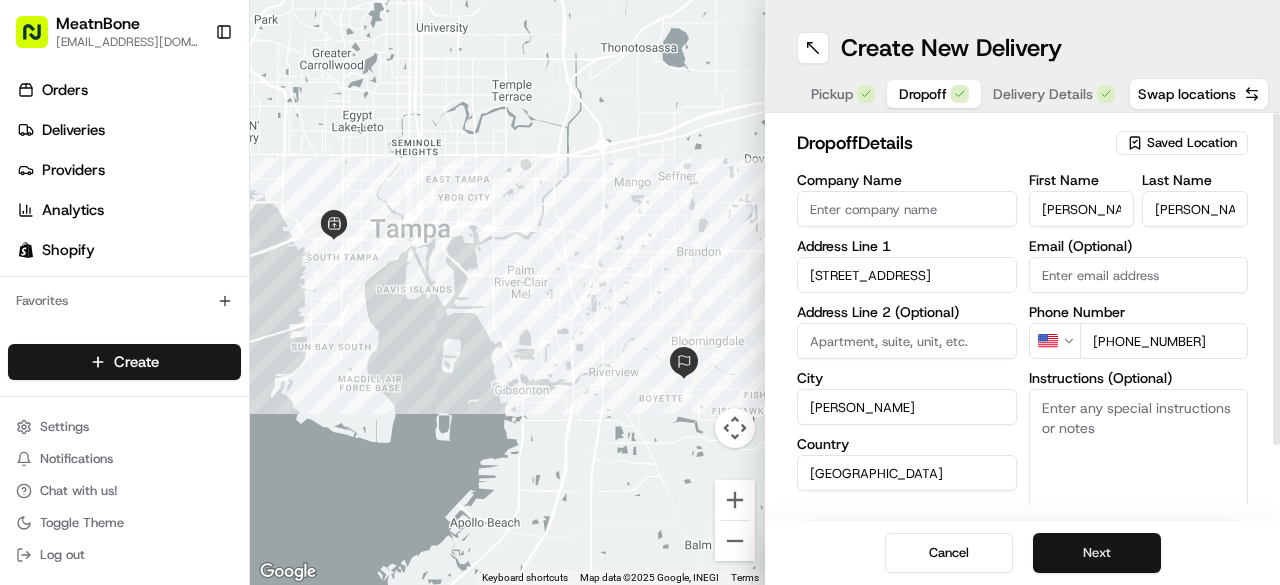 type on "[PHONE_NUMBER]" 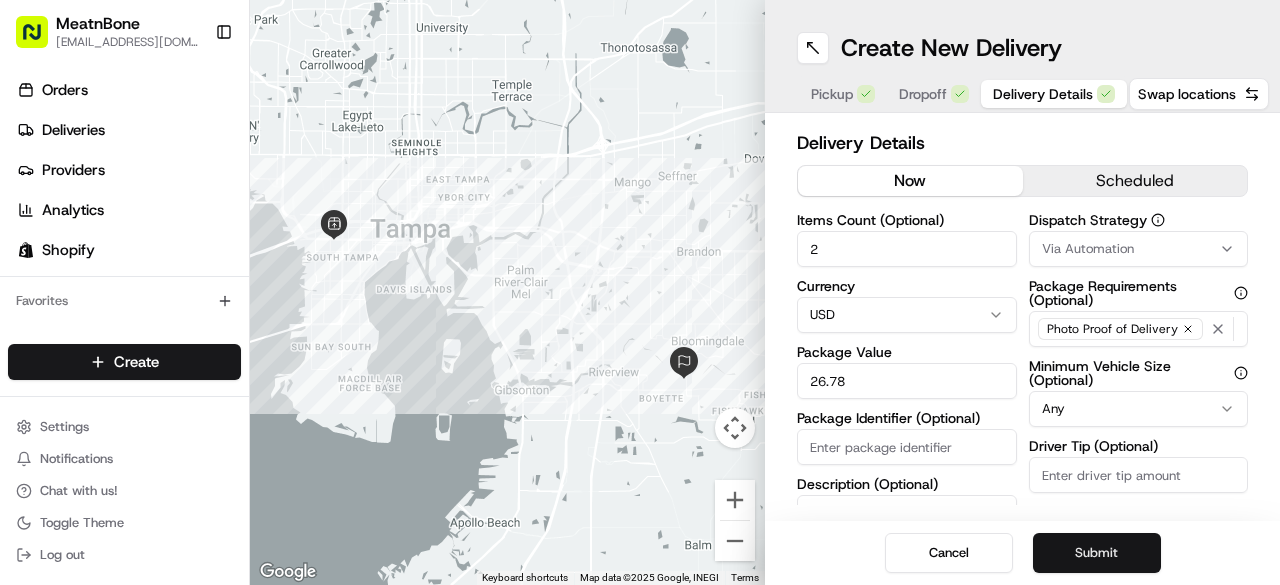 click on "Submit" at bounding box center [1097, 553] 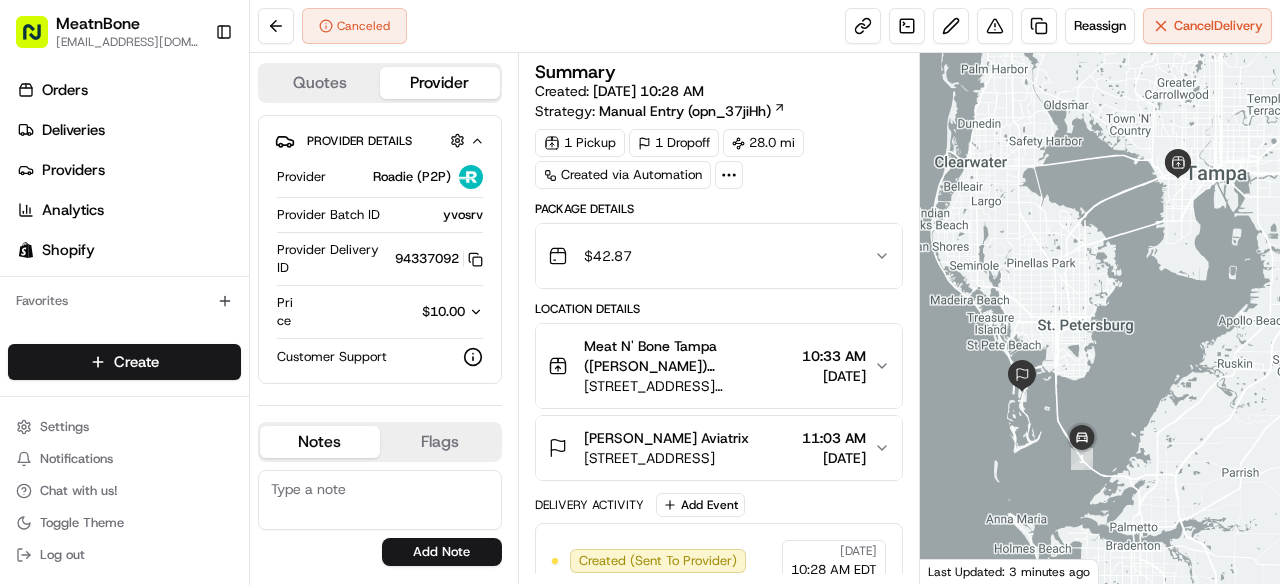scroll, scrollTop: 0, scrollLeft: 0, axis: both 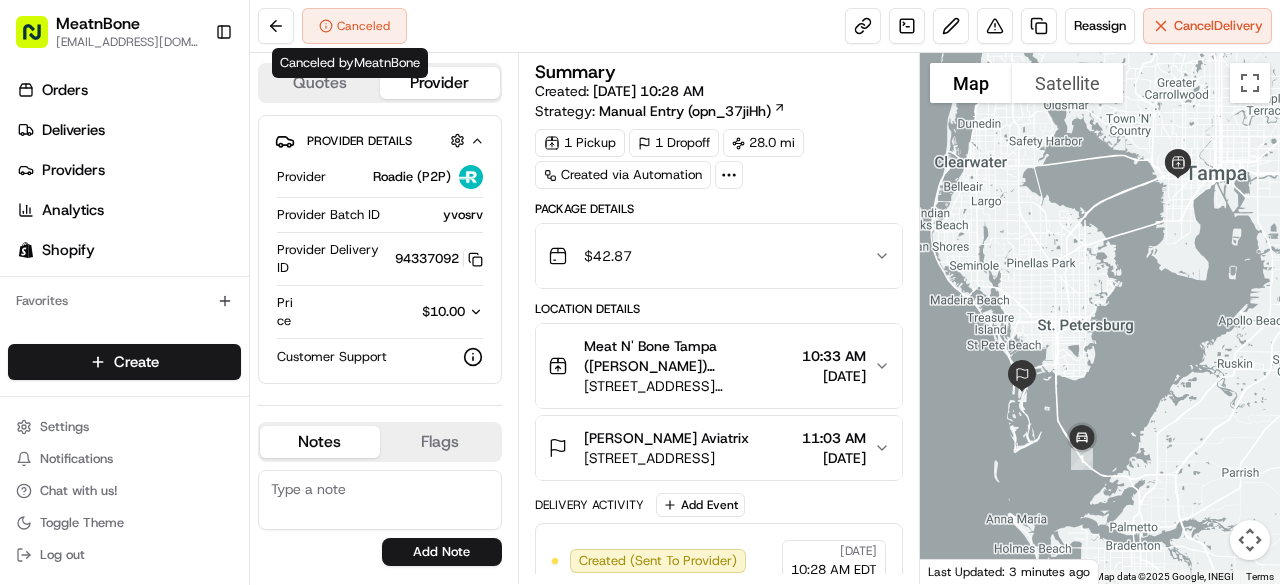 click on "Canceled" at bounding box center (354, 26) 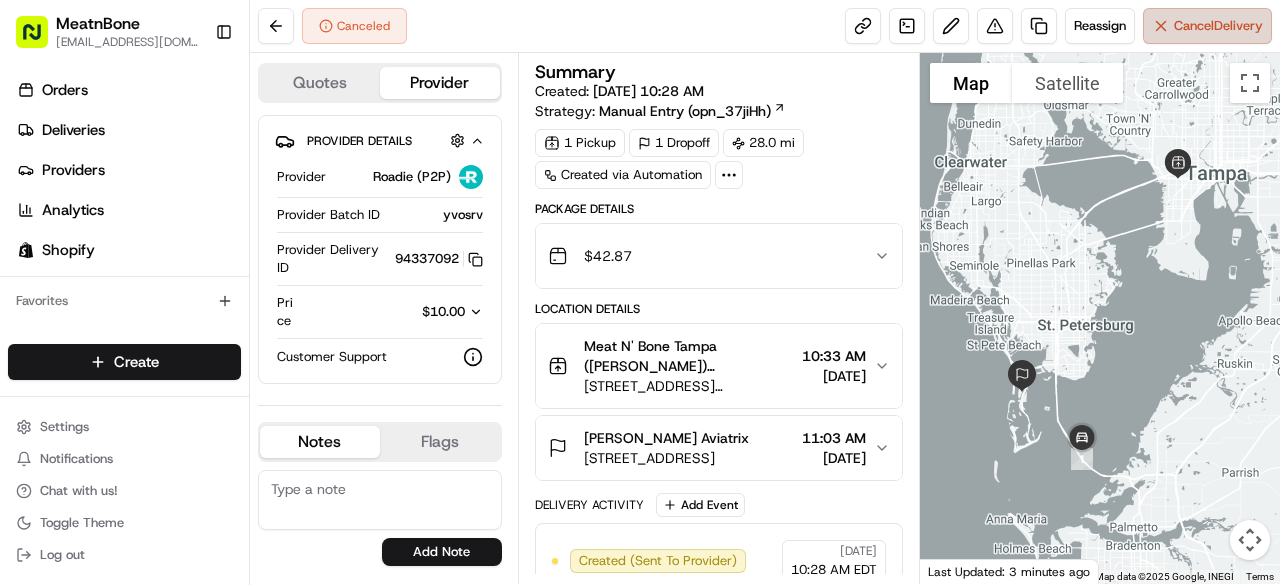 click on "Cancel  Delivery" at bounding box center (1207, 26) 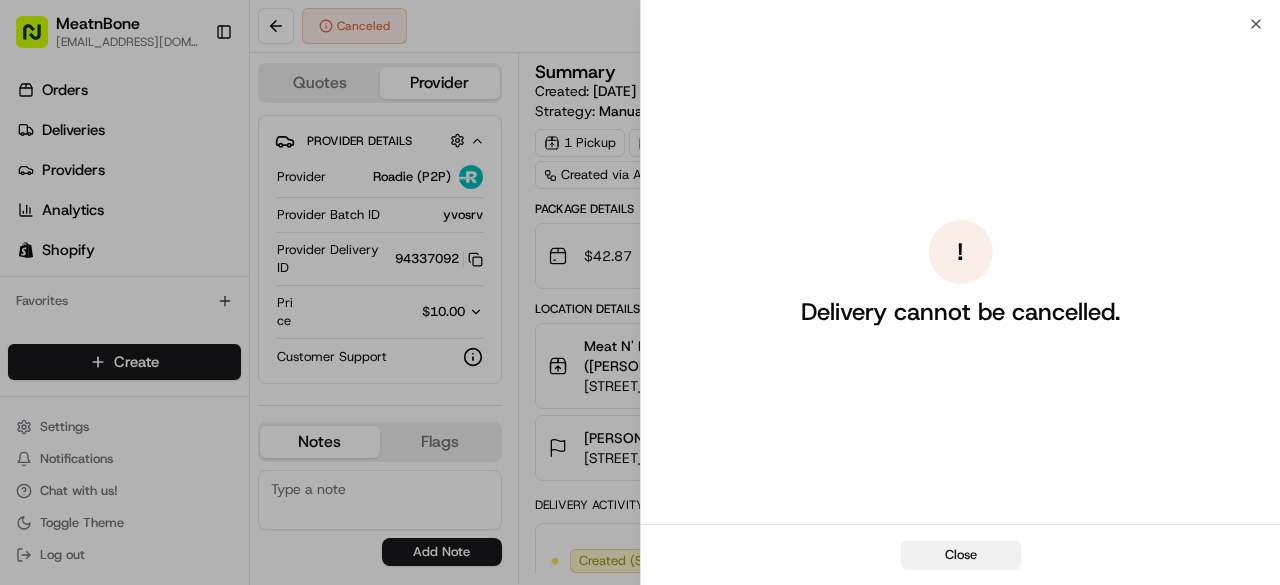 click on "Close" at bounding box center [961, 555] 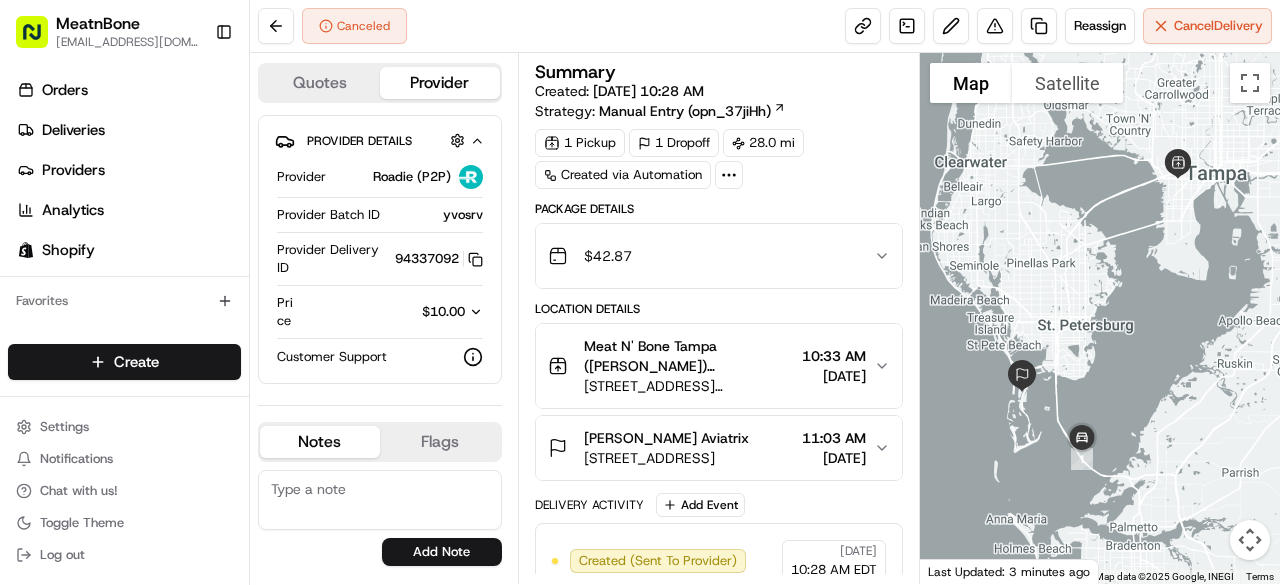 click on "Summary Created:   07/15/2025 10:28 AM Strategy:   Manual Entry (opn_37jiHh) 1   Pickup 1   Dropoff 28.0 mi Created via Automation Package Details $ 42.87 Location Details Meat N' Bone Tampa (Emilee) Emilee Jackson 4042 W Kennedy Blvd, Tampa, FL 33609, US 10:33 AM 07/15/2025  Travis Mitchell Aviatrix 498 Laguna Dr, Tierra Verde, FL 33715, USA 11:03 AM 07/15/2025 Delivery Activity Add Event Created (Sent To Provider) Roadie (P2P) 07/15/2025 10:28 AM EDT Assigned Driver Roadie (P2P) 07/15/2025 10:32 AM EDT Driver Updated Christopher L. Roadie (P2P) 07/15/2025 10:32 AM EDT Pickup Enroute Roadie (P2P) 07/15/2025 10:32 AM EDT Canceled By Customer Roadie (P2P) 07/15/2025 10:34 AM EDT" at bounding box center [719, 318] 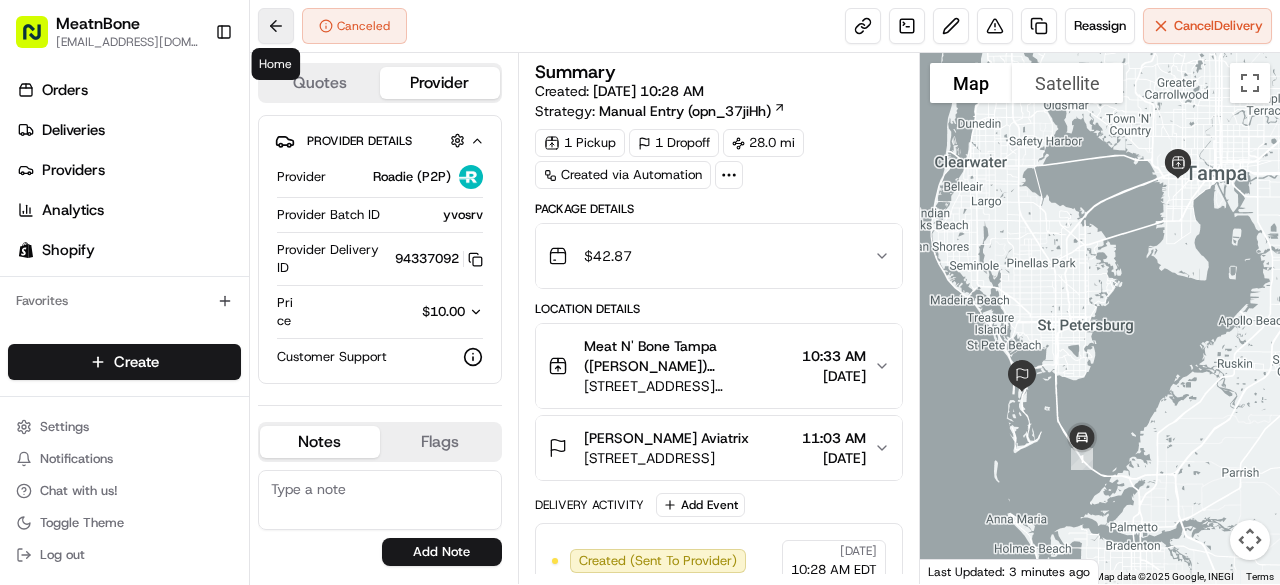click at bounding box center (276, 26) 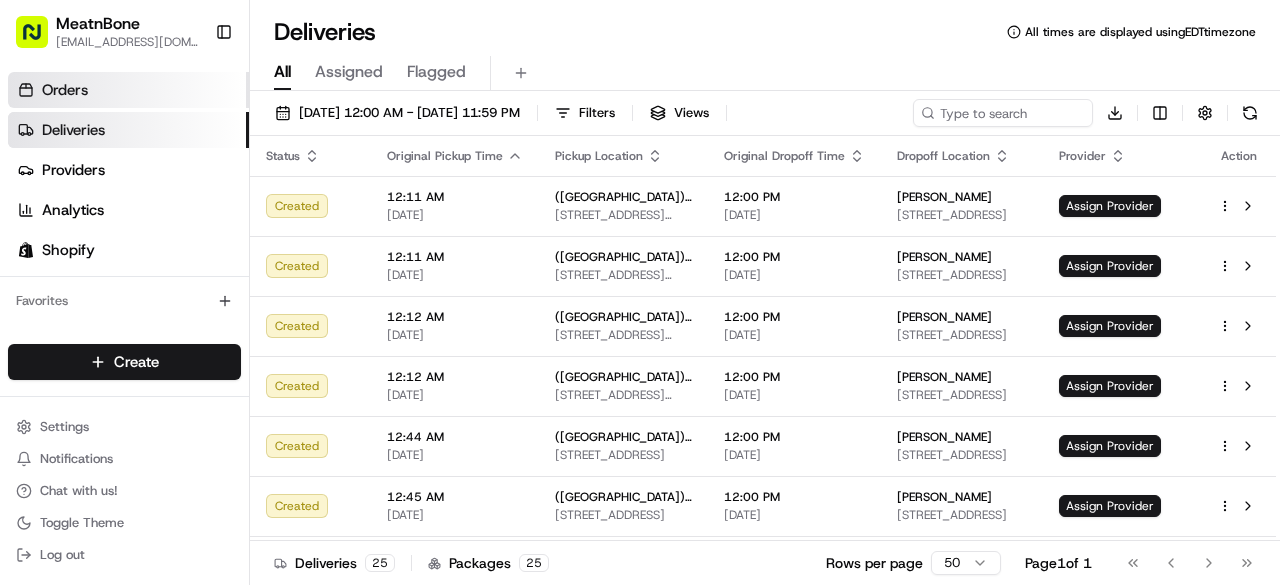 click on "Orders" at bounding box center [128, 90] 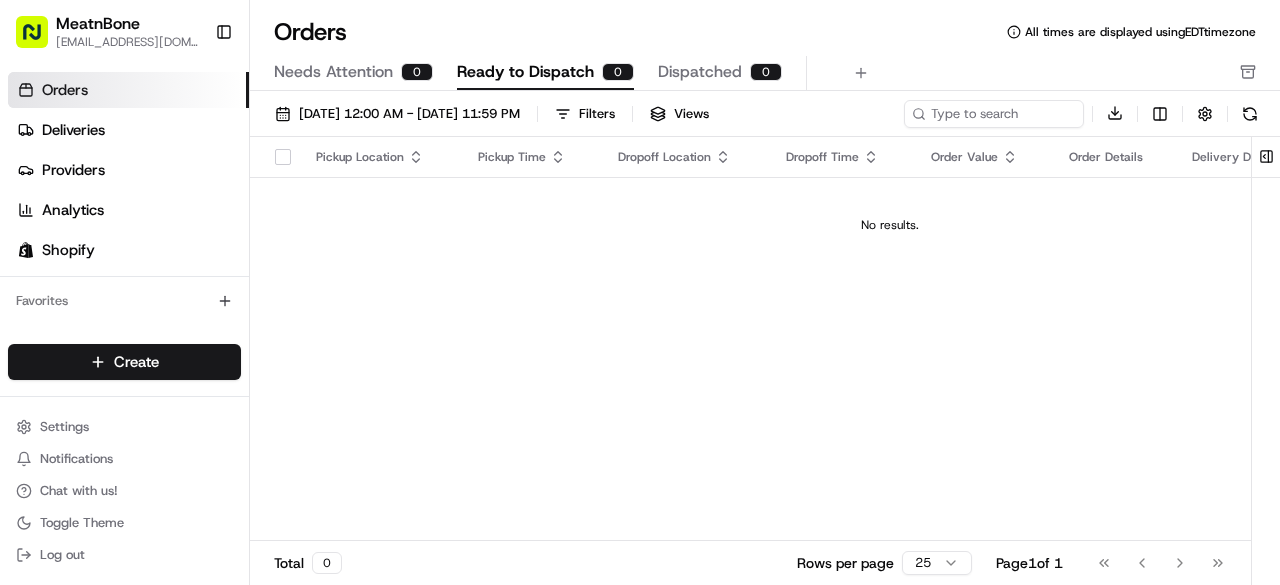click on "Needs Attention" at bounding box center (333, 72) 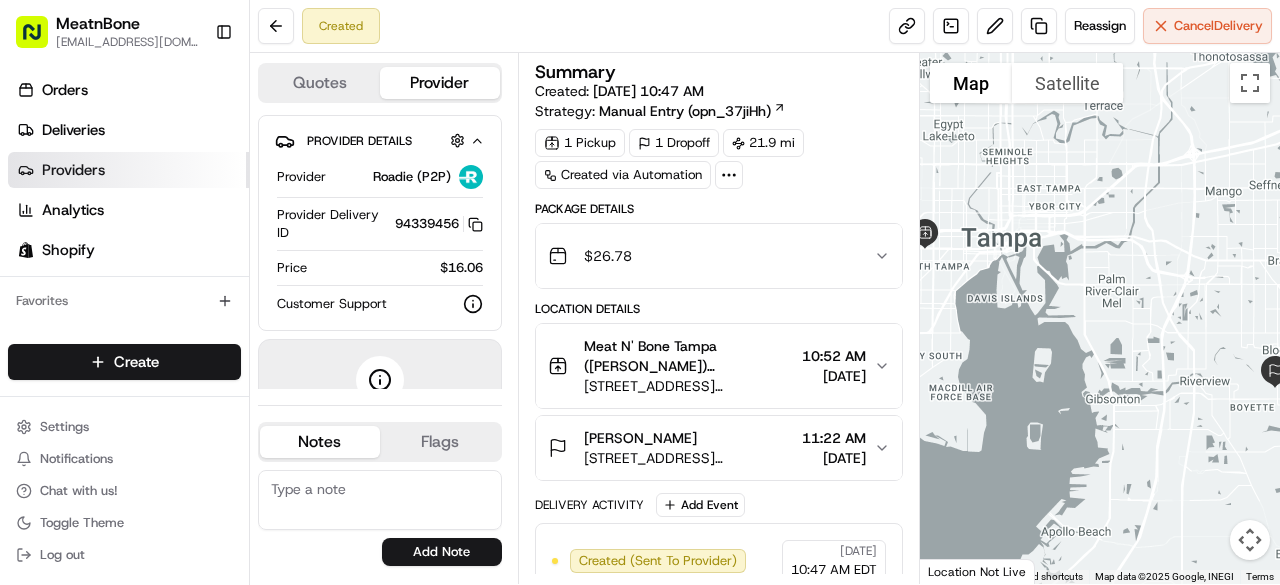 scroll, scrollTop: 0, scrollLeft: 0, axis: both 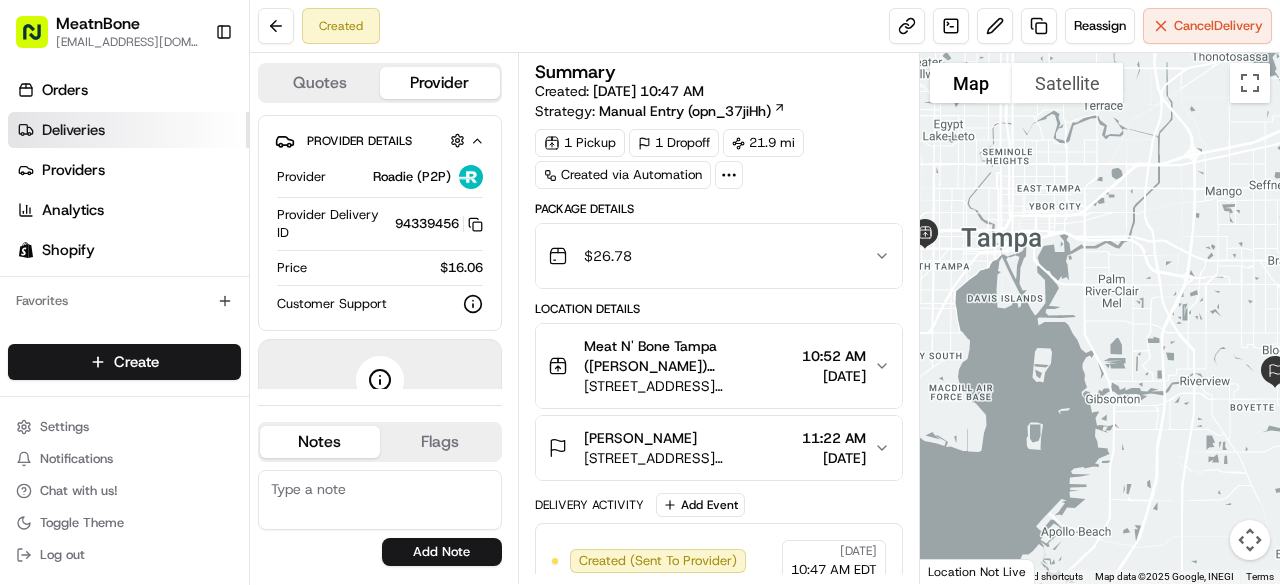 click on "Deliveries" at bounding box center [128, 130] 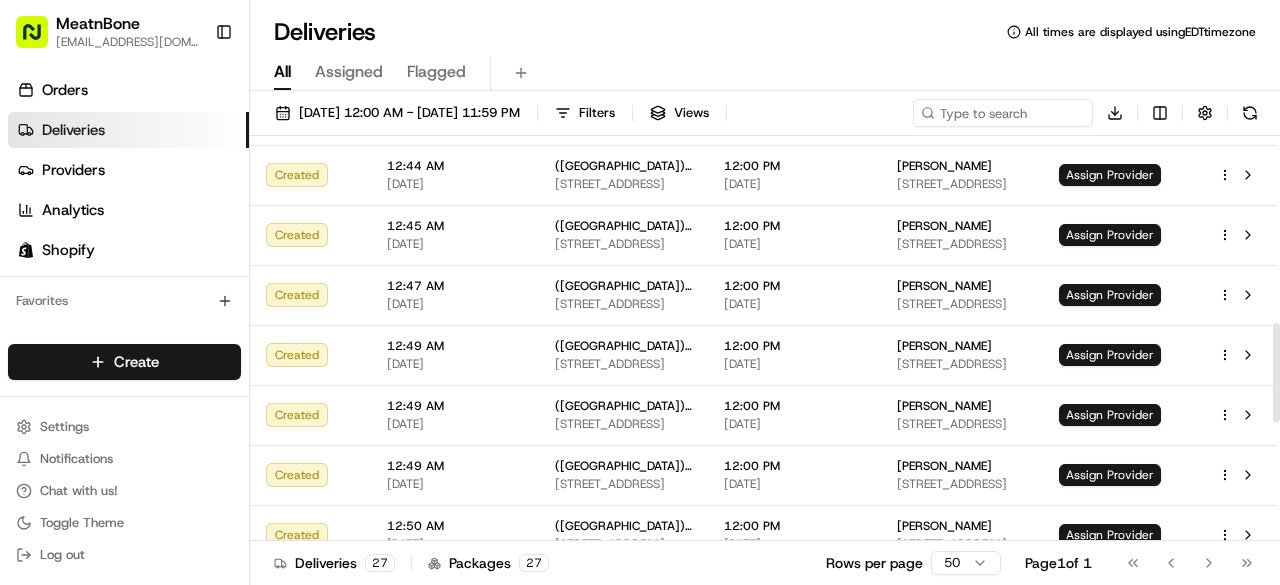scroll, scrollTop: 0, scrollLeft: 0, axis: both 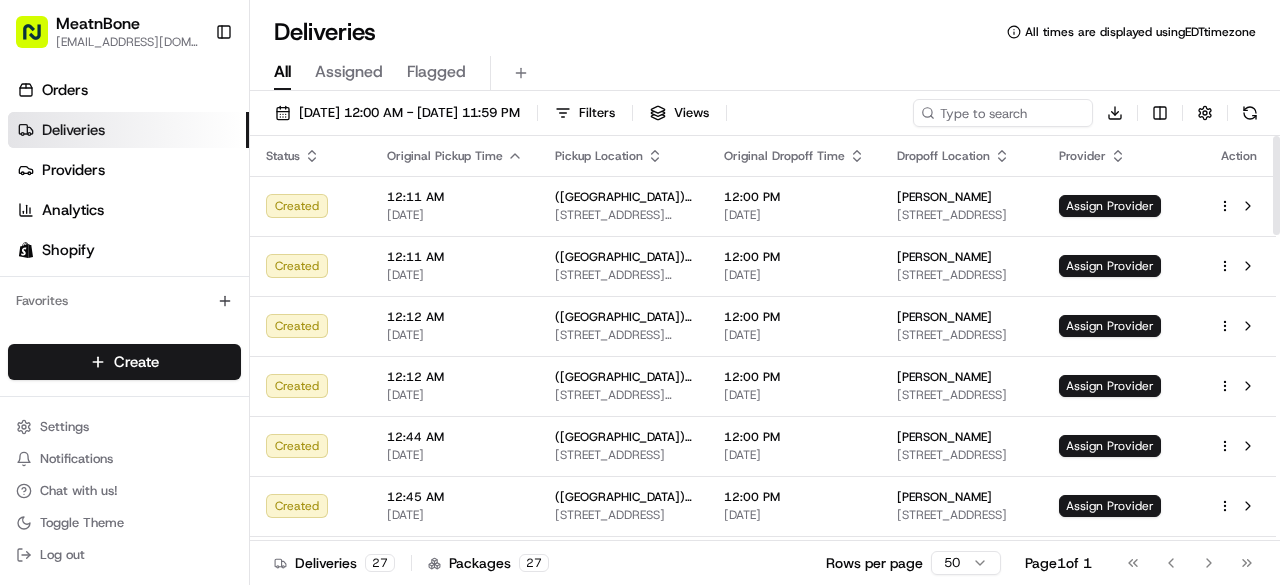 drag, startPoint x: 1279, startPoint y: 172, endPoint x: 1235, endPoint y: 13, distance: 164.97575 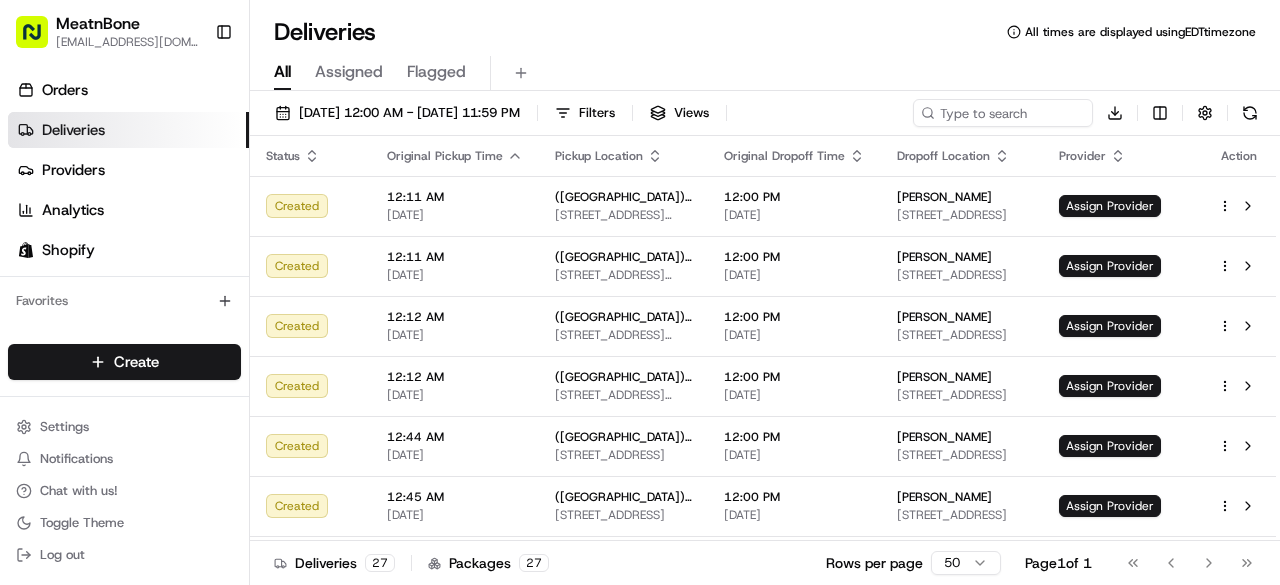 click on "07/15/2025 12:00 AM - 07/15/2025 11:59 PM Filters Views Download" at bounding box center [765, 117] 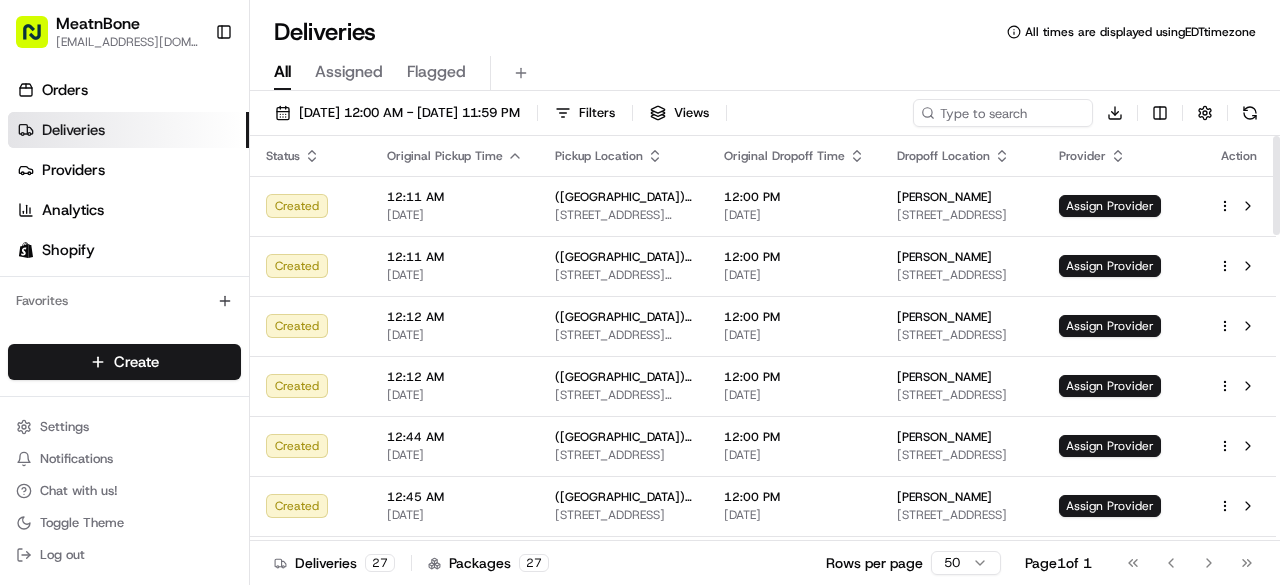 click on "Deliveries All times are displayed using  EDT  timezone" at bounding box center (765, 32) 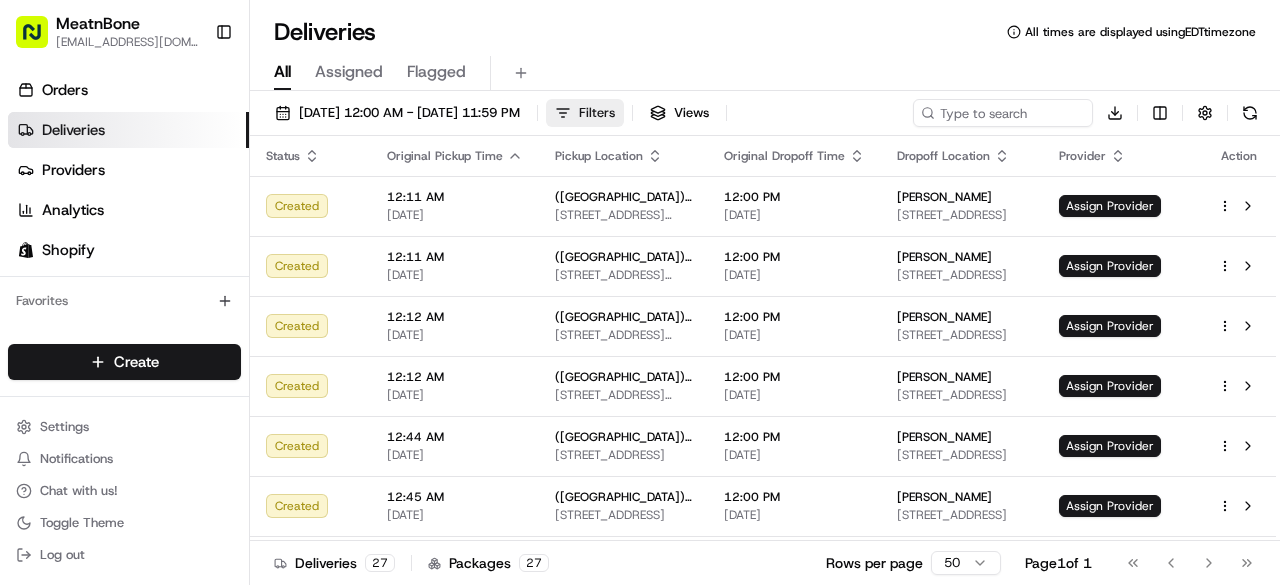 click on "Filters" at bounding box center [585, 113] 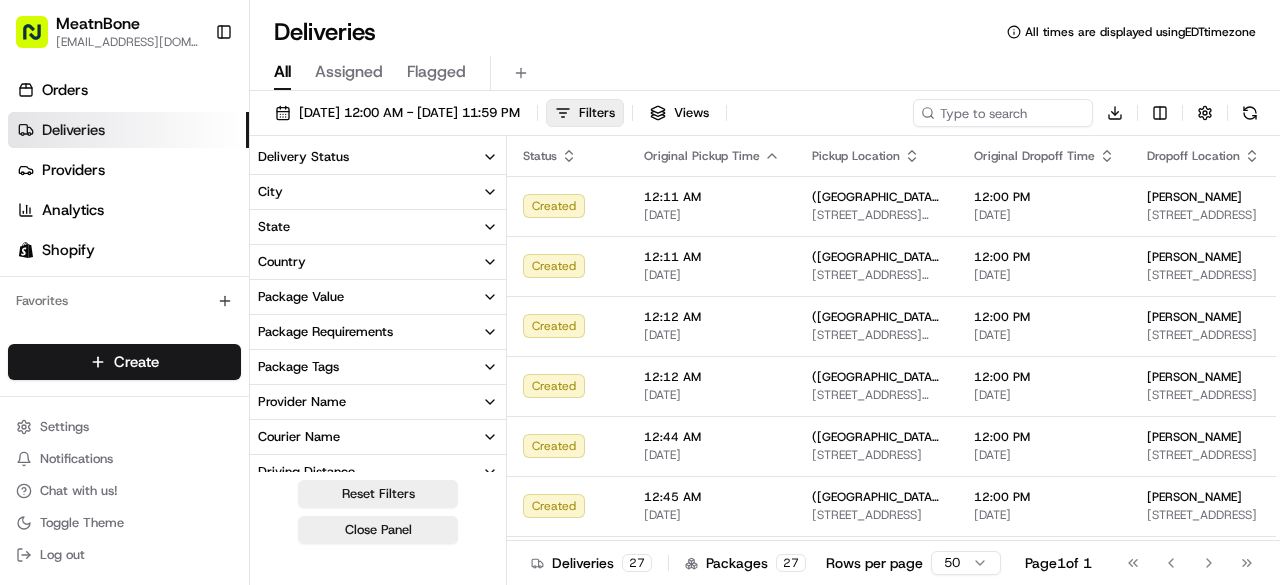 click on "City" at bounding box center (378, 192) 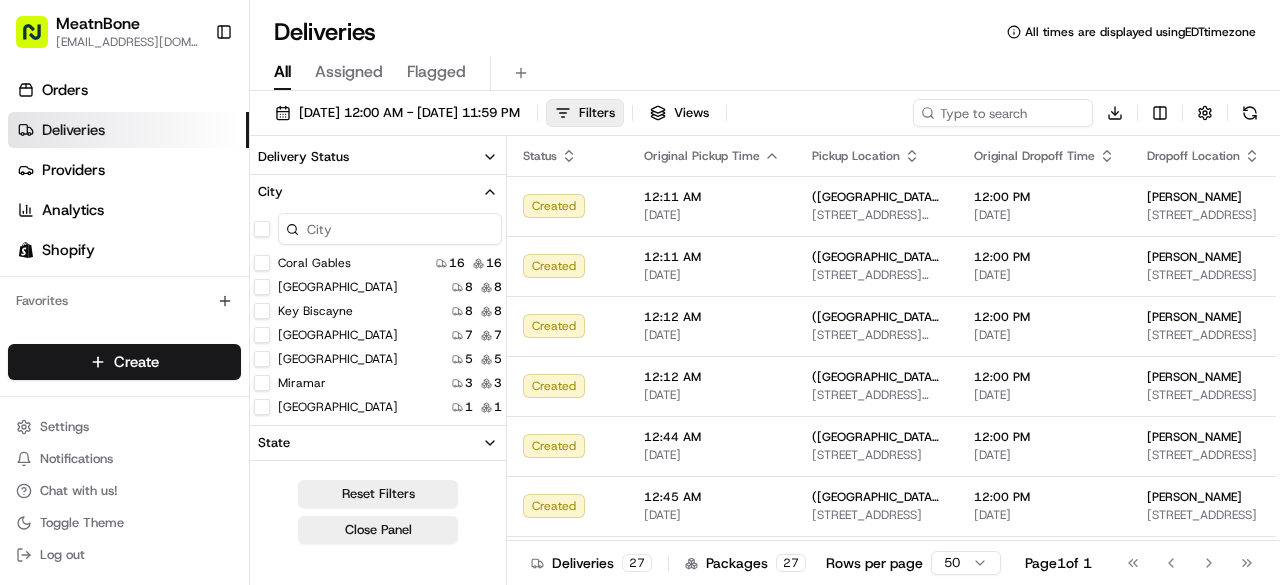 click on "[GEOGRAPHIC_DATA]" at bounding box center (262, 335) 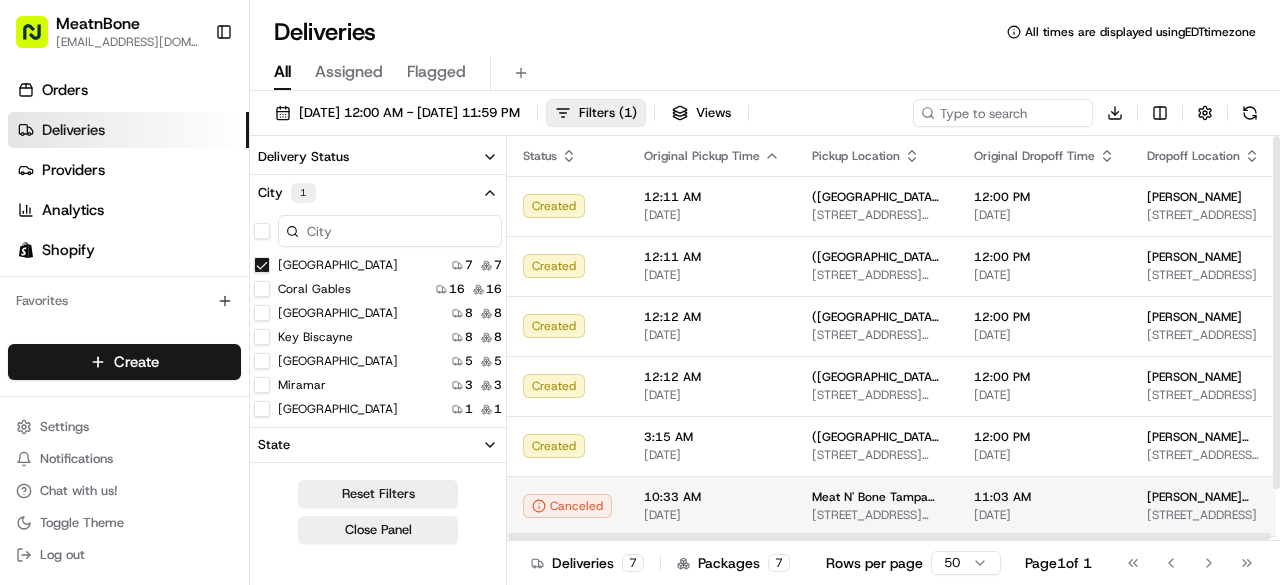 click on "Meat N' Bone Tampa ([PERSON_NAME])" at bounding box center (877, 497) 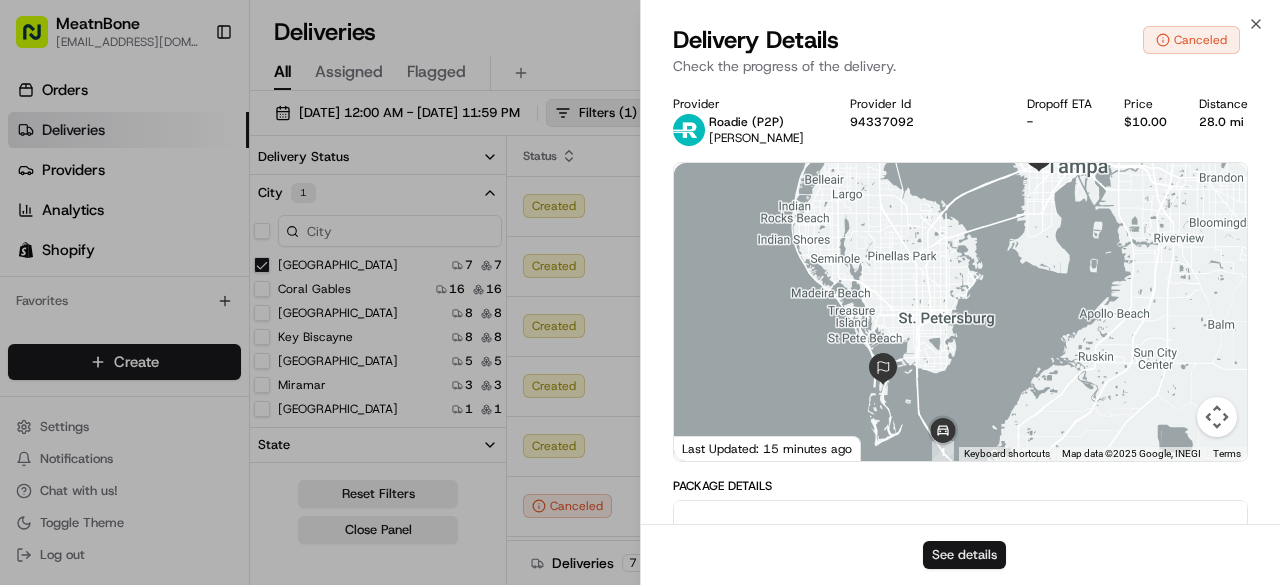 click on "See details" at bounding box center [964, 555] 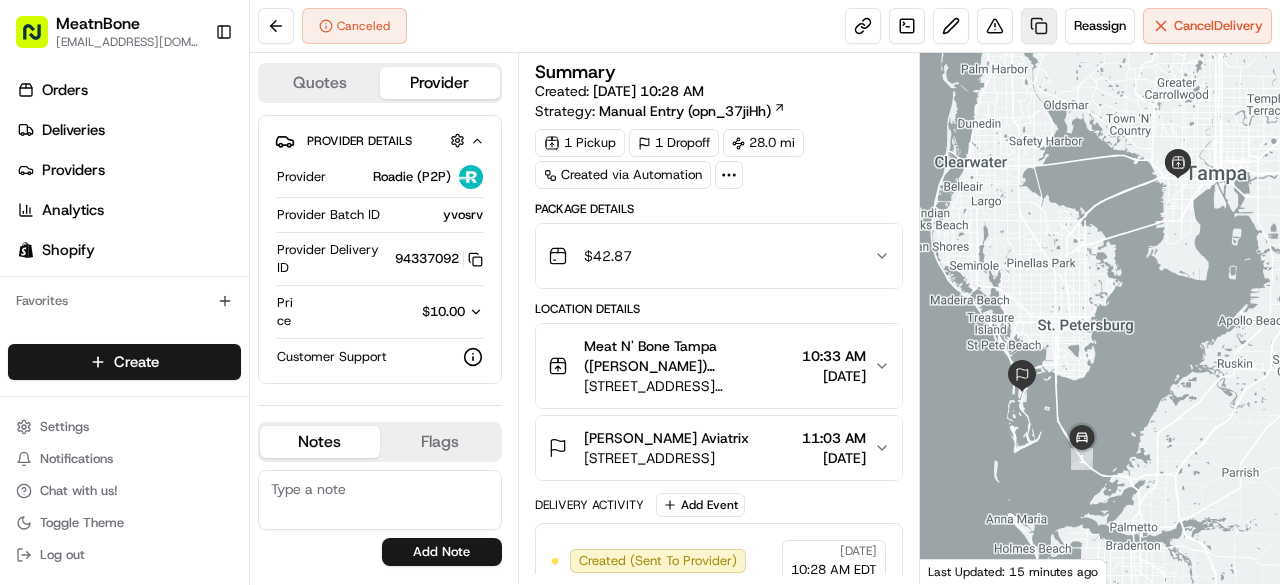 scroll, scrollTop: 0, scrollLeft: 0, axis: both 